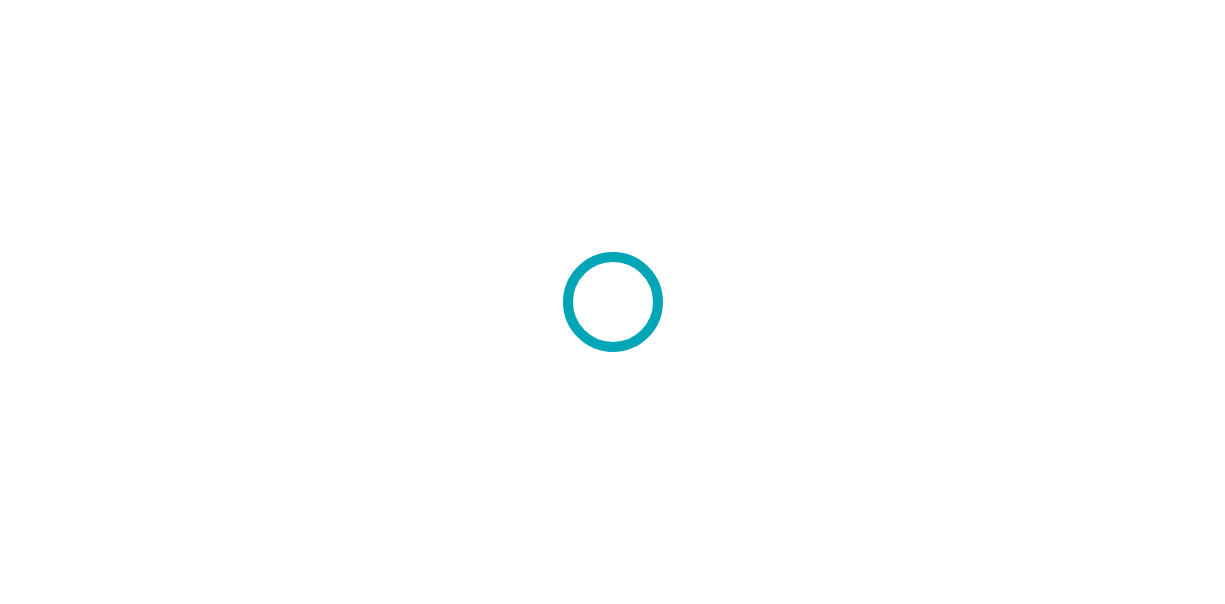 scroll, scrollTop: 0, scrollLeft: 0, axis: both 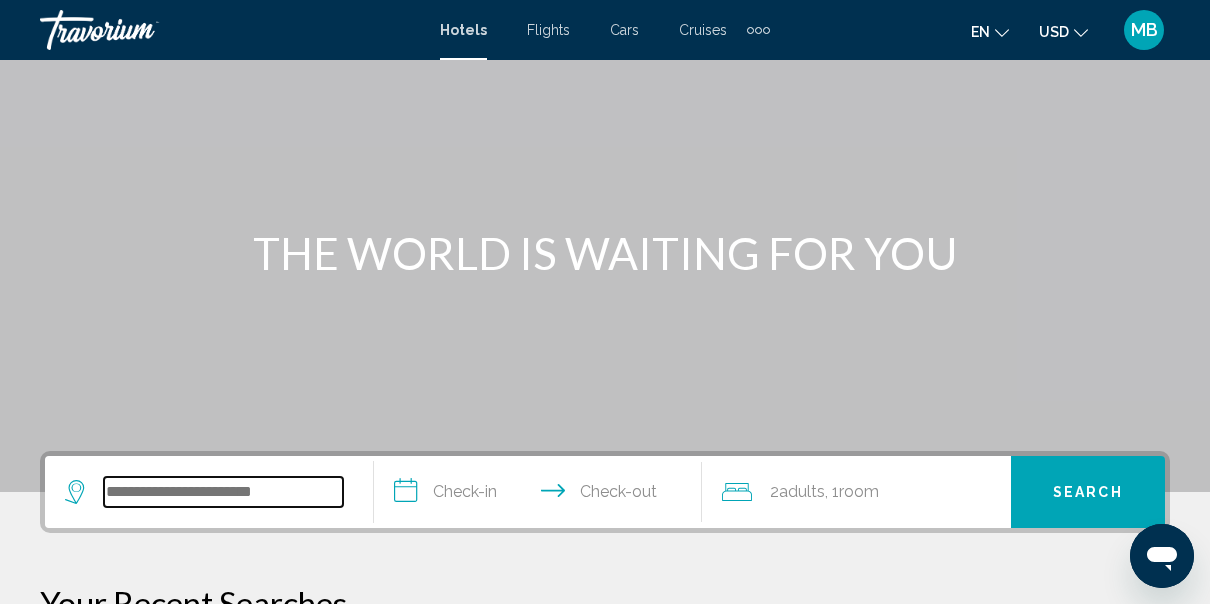 click at bounding box center [223, 492] 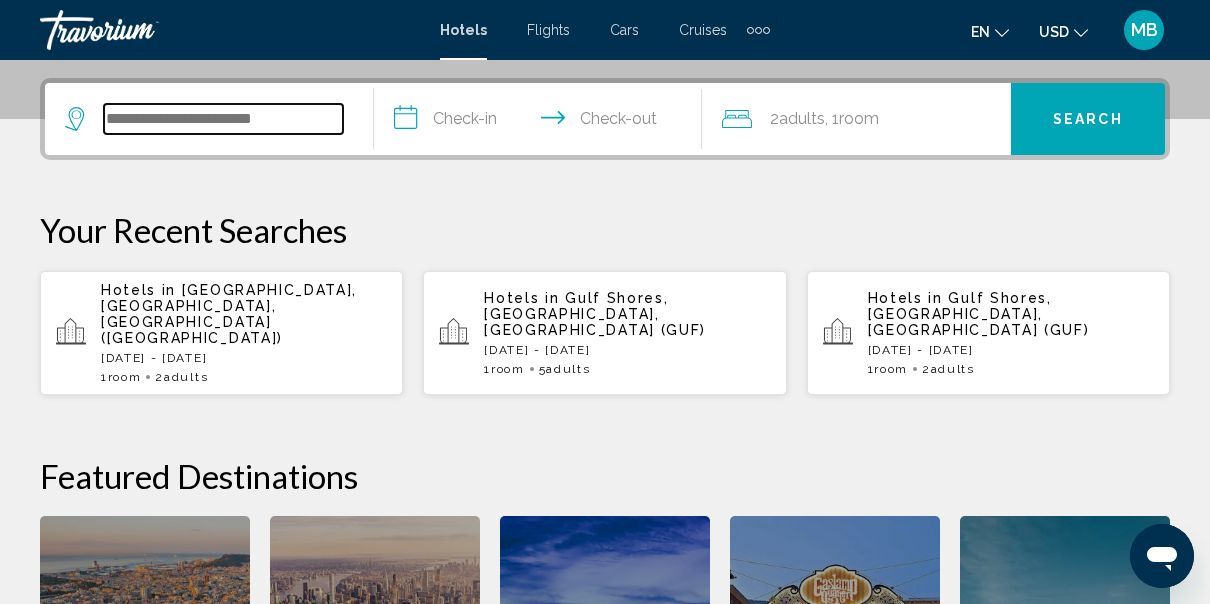 scroll, scrollTop: 494, scrollLeft: 0, axis: vertical 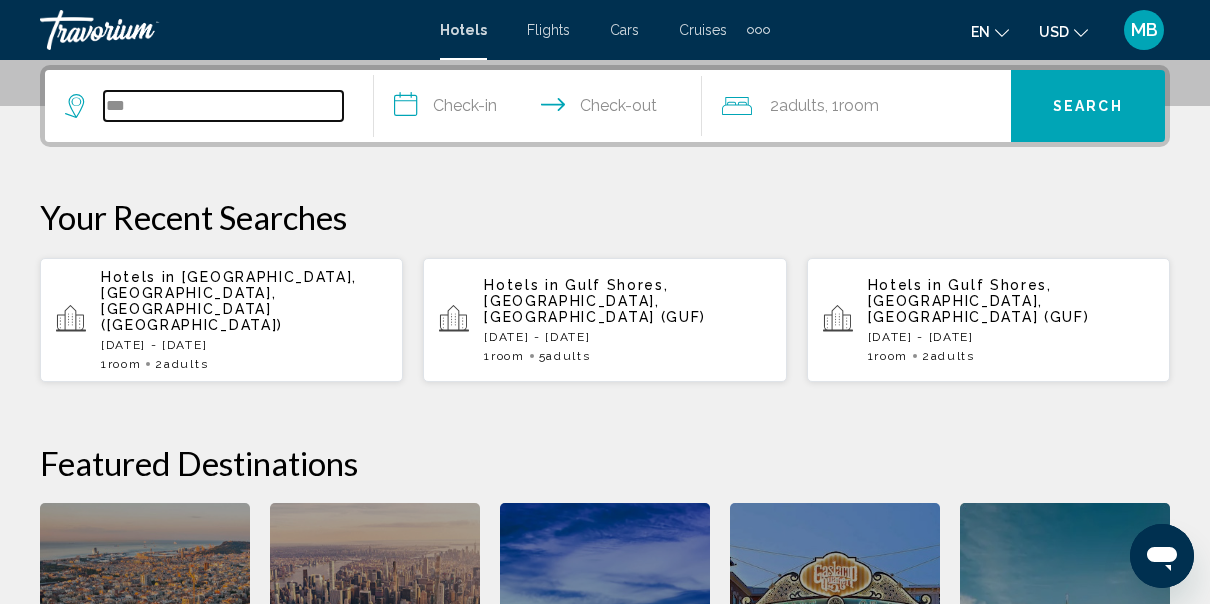 type on "***" 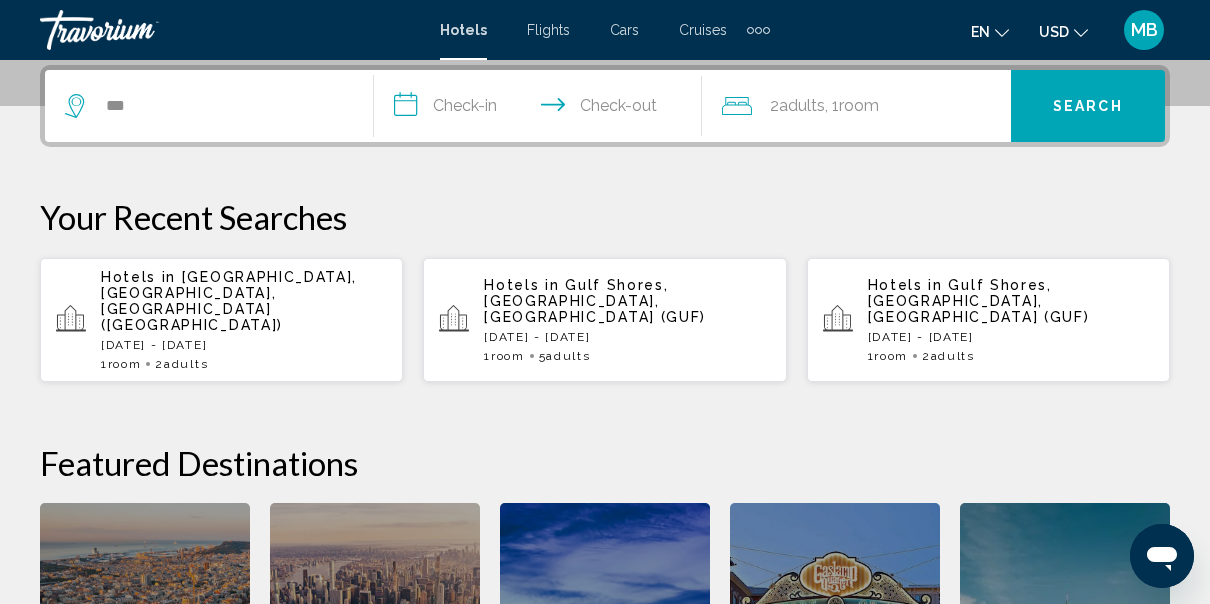 click on "[GEOGRAPHIC_DATA], [GEOGRAPHIC_DATA], [GEOGRAPHIC_DATA] ([GEOGRAPHIC_DATA])" at bounding box center (229, 301) 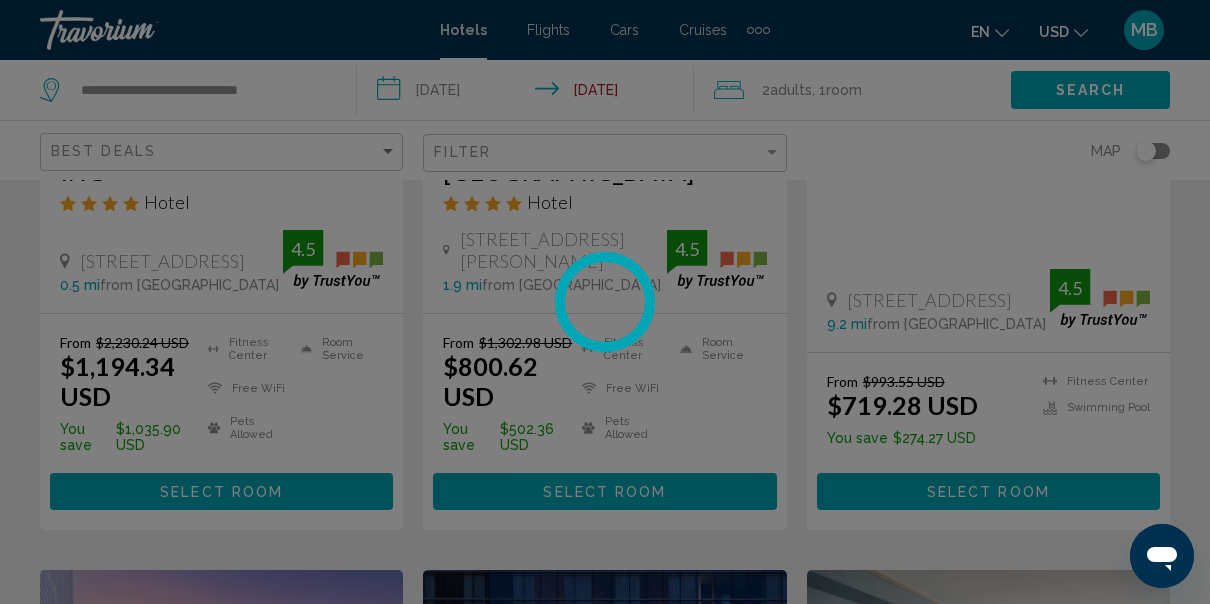 scroll, scrollTop: 0, scrollLeft: 0, axis: both 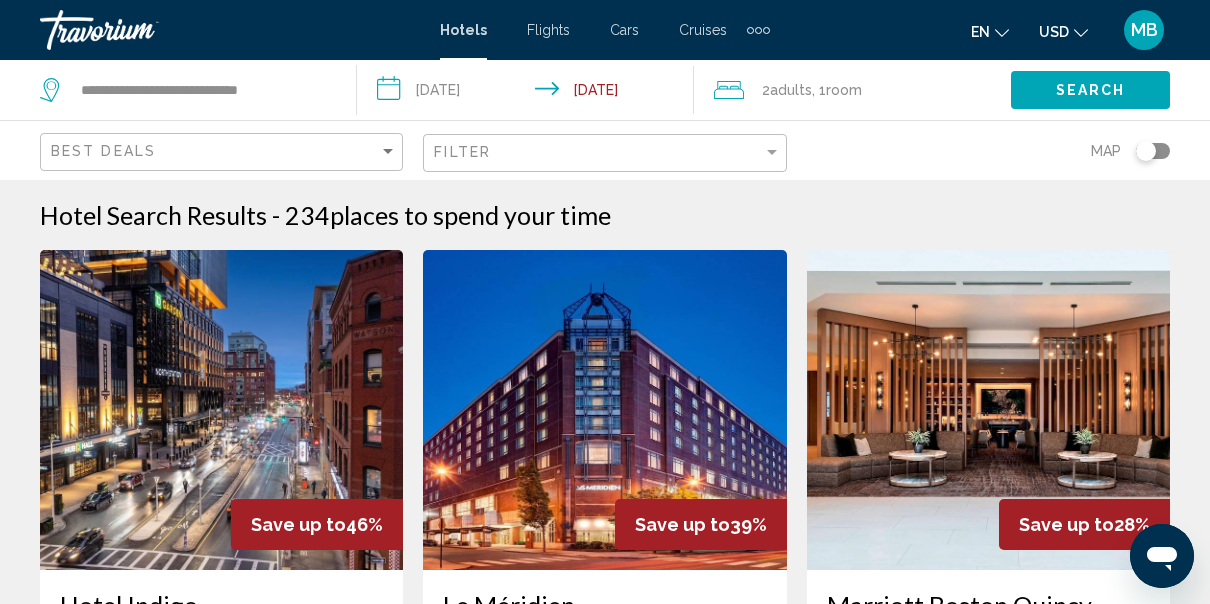 click at bounding box center (221, 410) 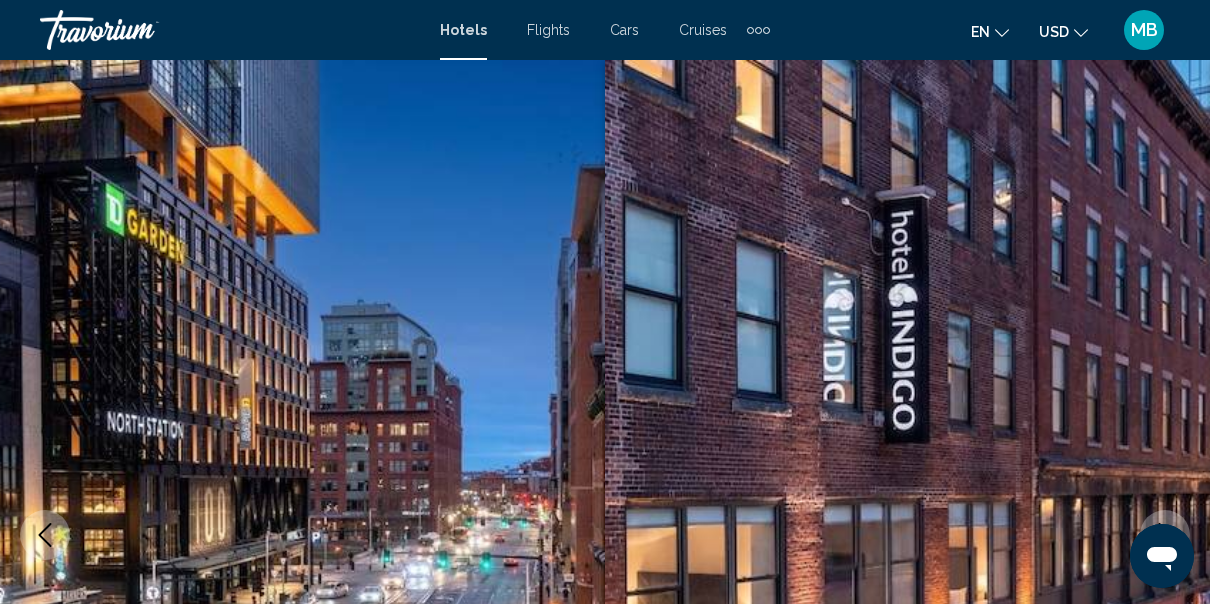 scroll, scrollTop: 232, scrollLeft: 0, axis: vertical 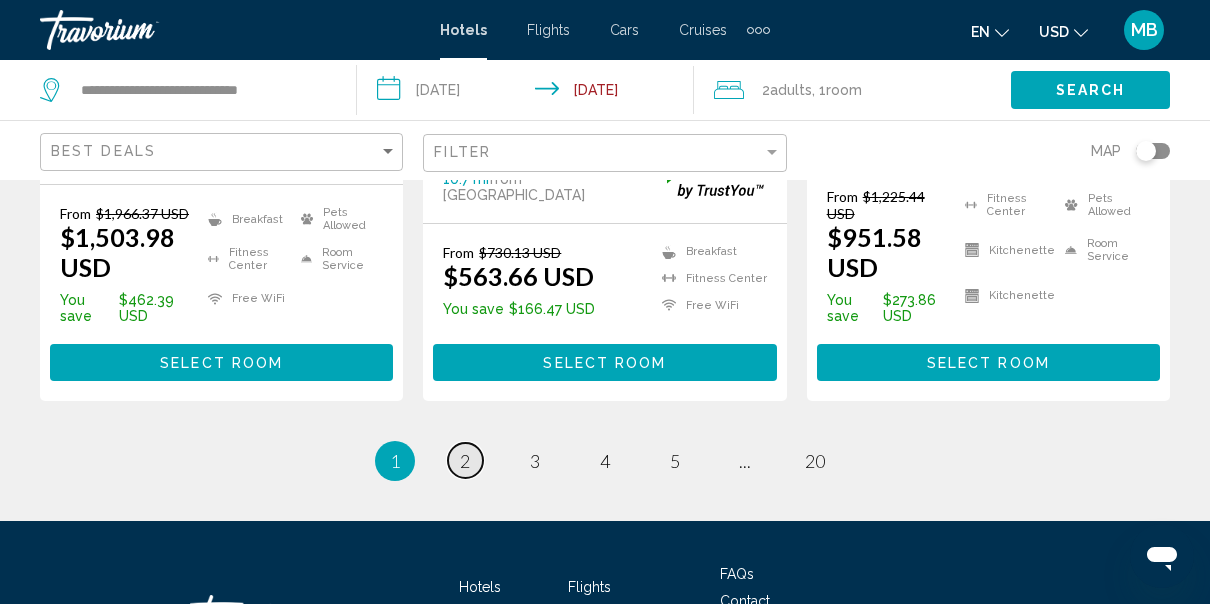 click on "2" at bounding box center [465, 461] 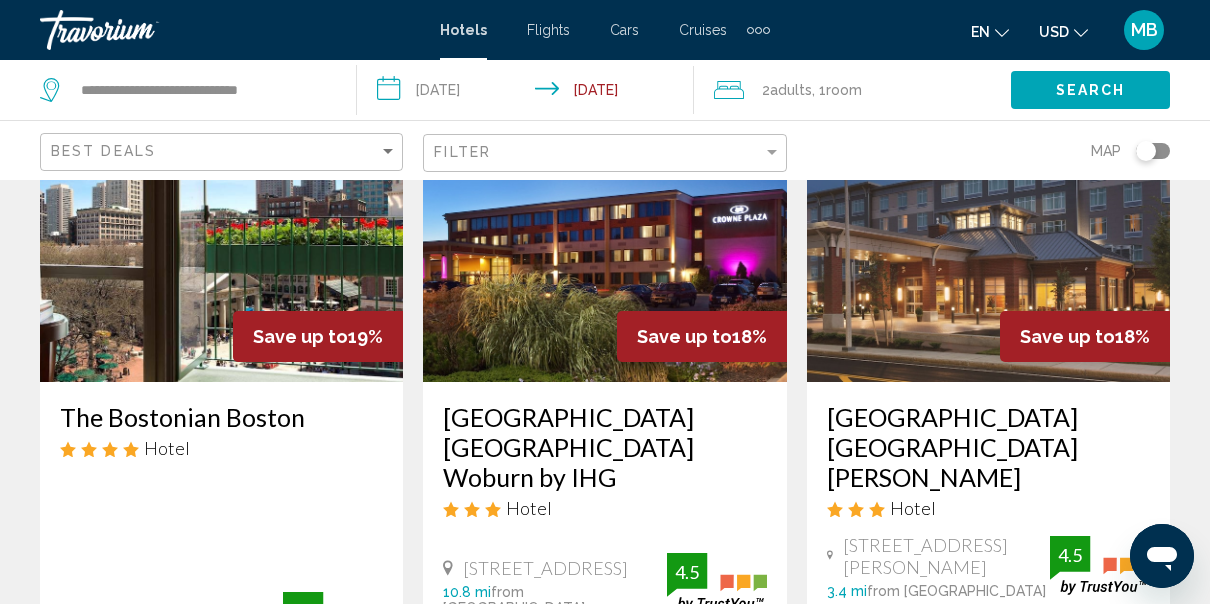 scroll, scrollTop: 1800, scrollLeft: 0, axis: vertical 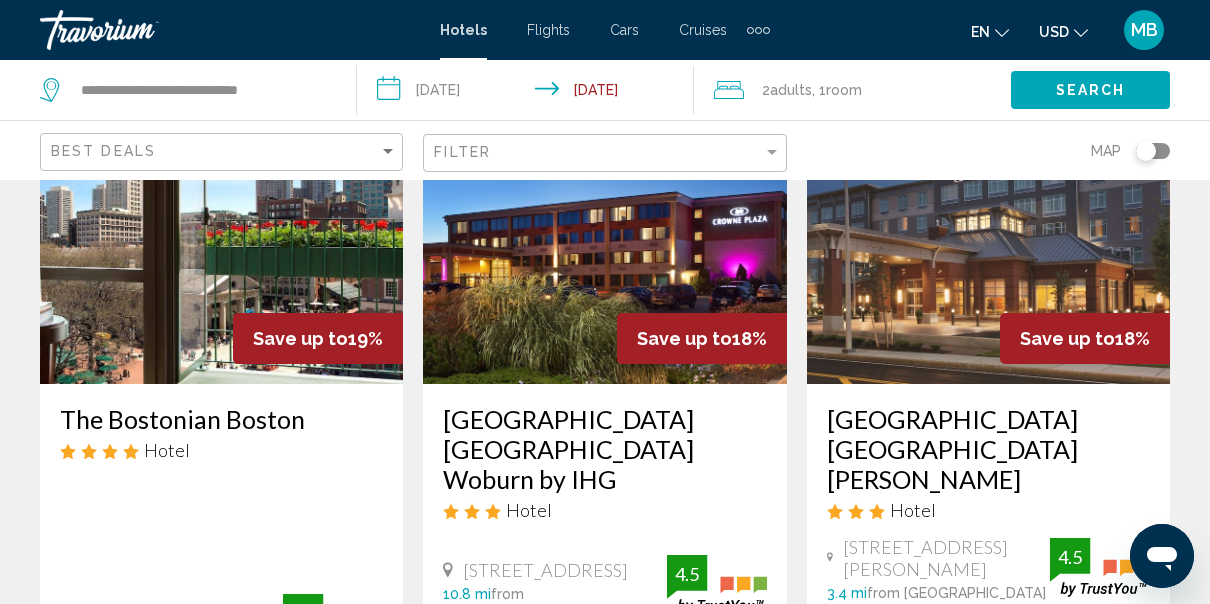click on "Save up to  18%" at bounding box center (1085, 338) 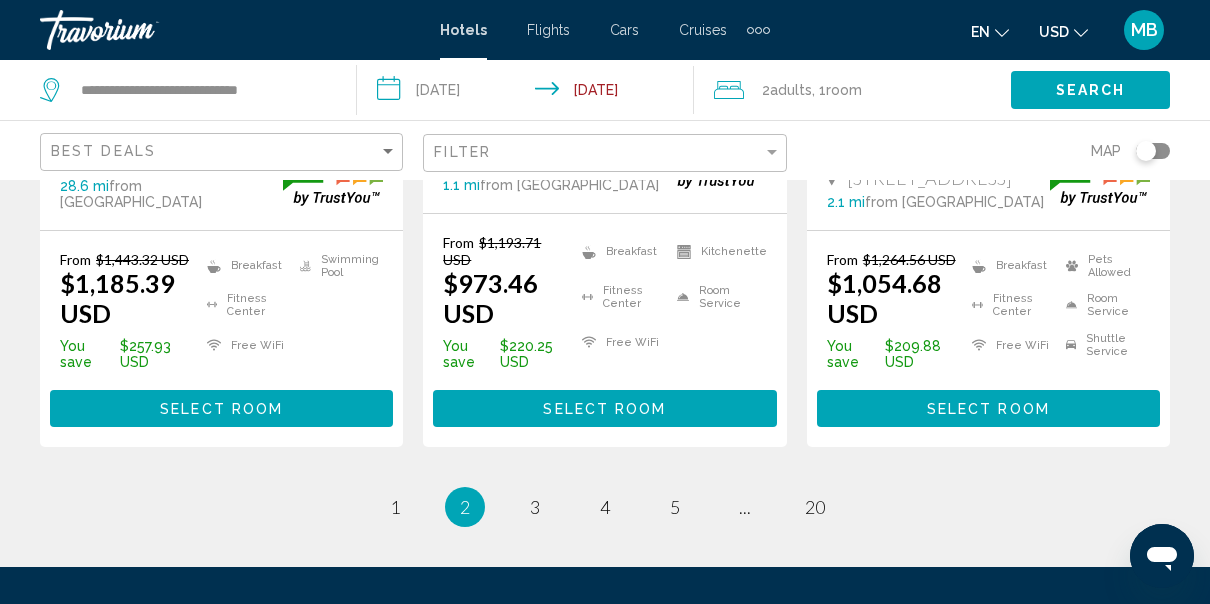 scroll, scrollTop: 3014, scrollLeft: 0, axis: vertical 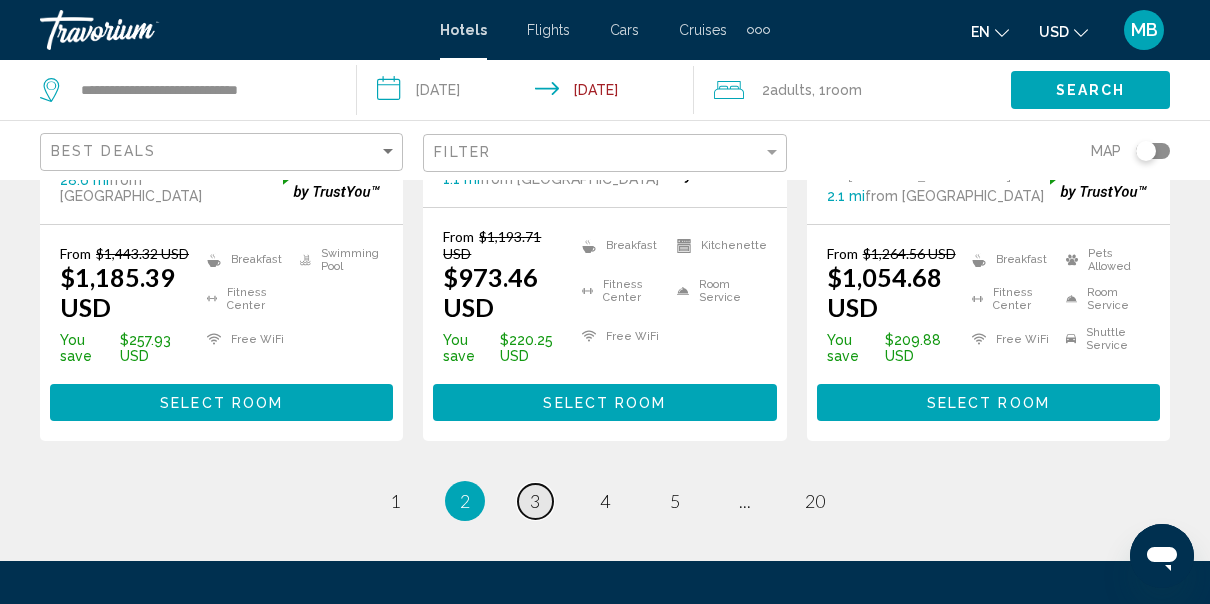 click on "3" at bounding box center [535, 501] 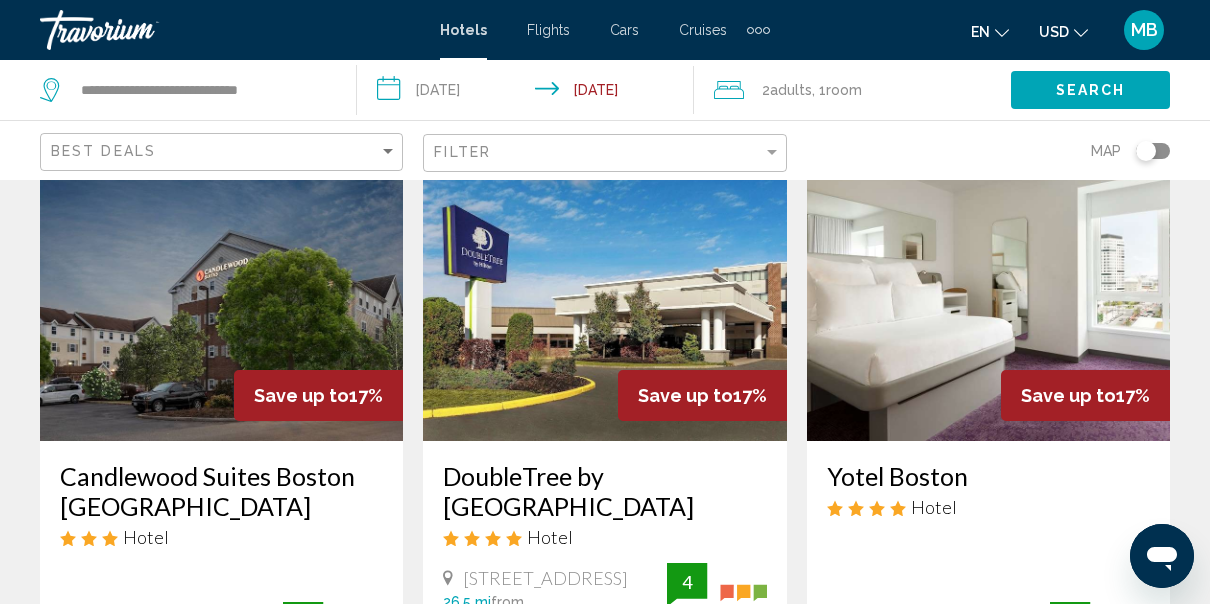 scroll, scrollTop: 141, scrollLeft: 0, axis: vertical 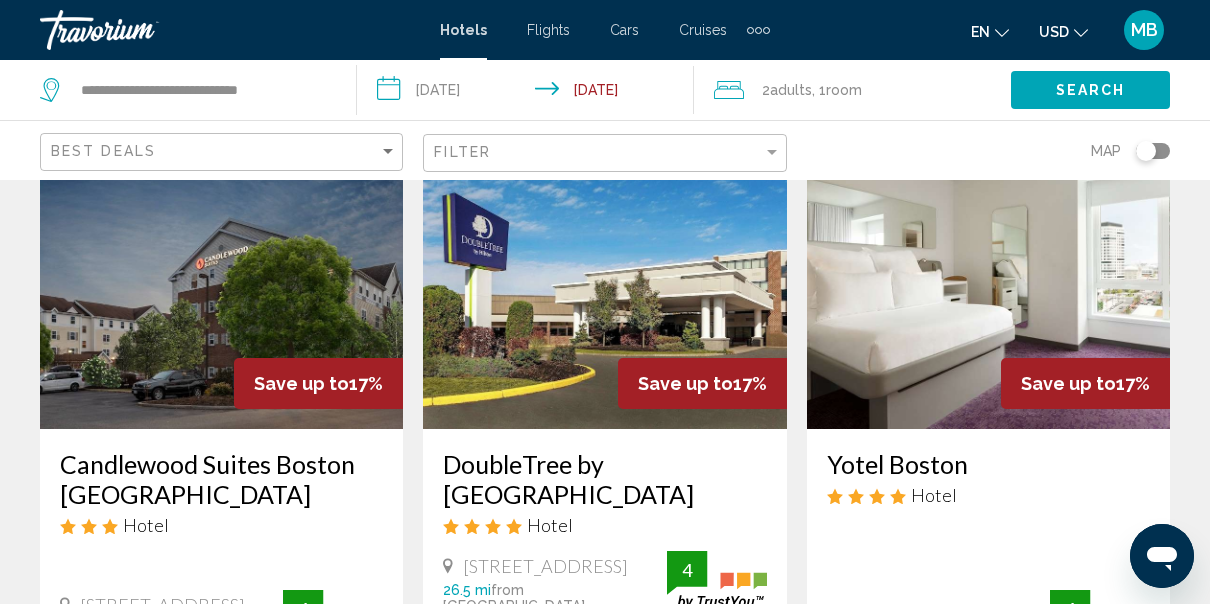 click on "Yotel Boston" at bounding box center [988, 464] 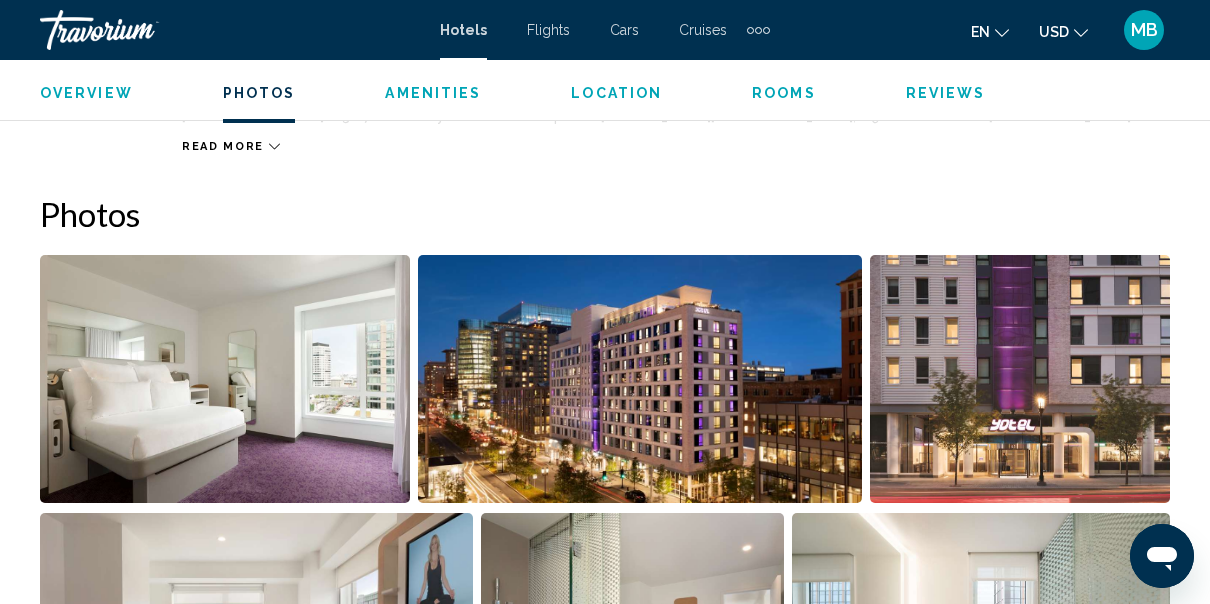 scroll, scrollTop: 0, scrollLeft: 0, axis: both 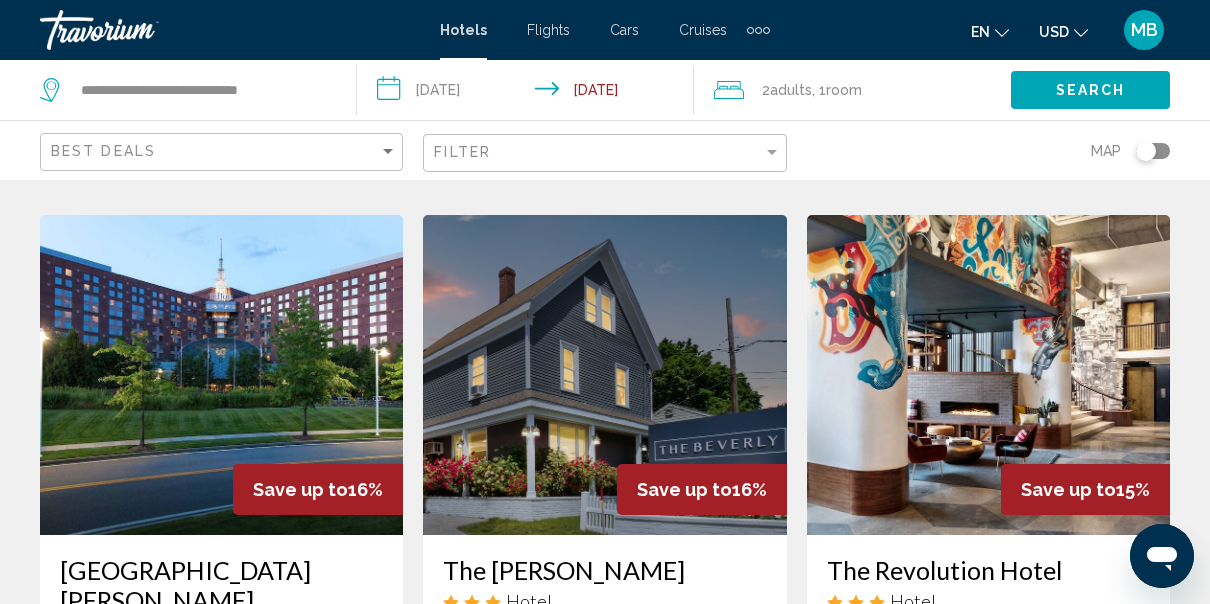click at bounding box center [988, 375] 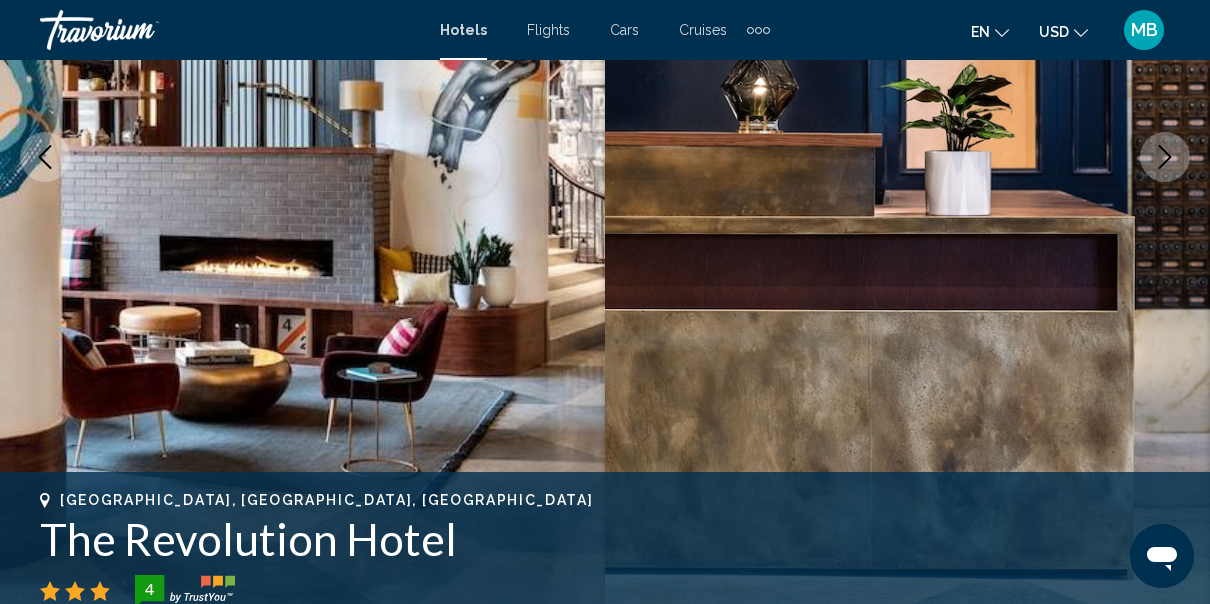 scroll, scrollTop: 346, scrollLeft: 0, axis: vertical 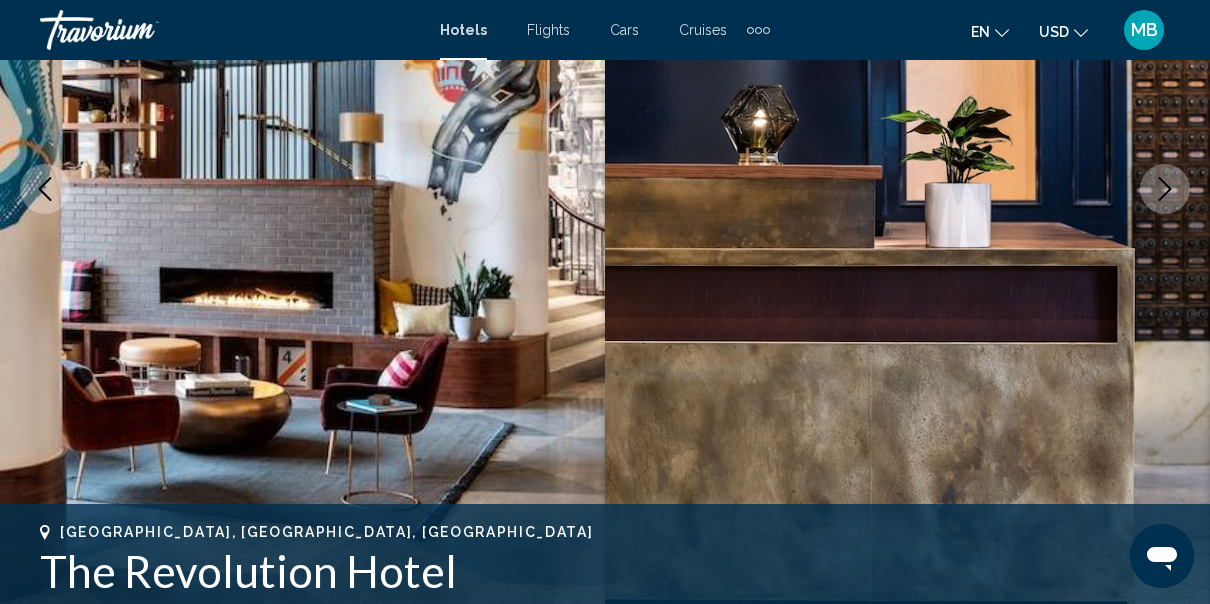 click at bounding box center [1165, 189] 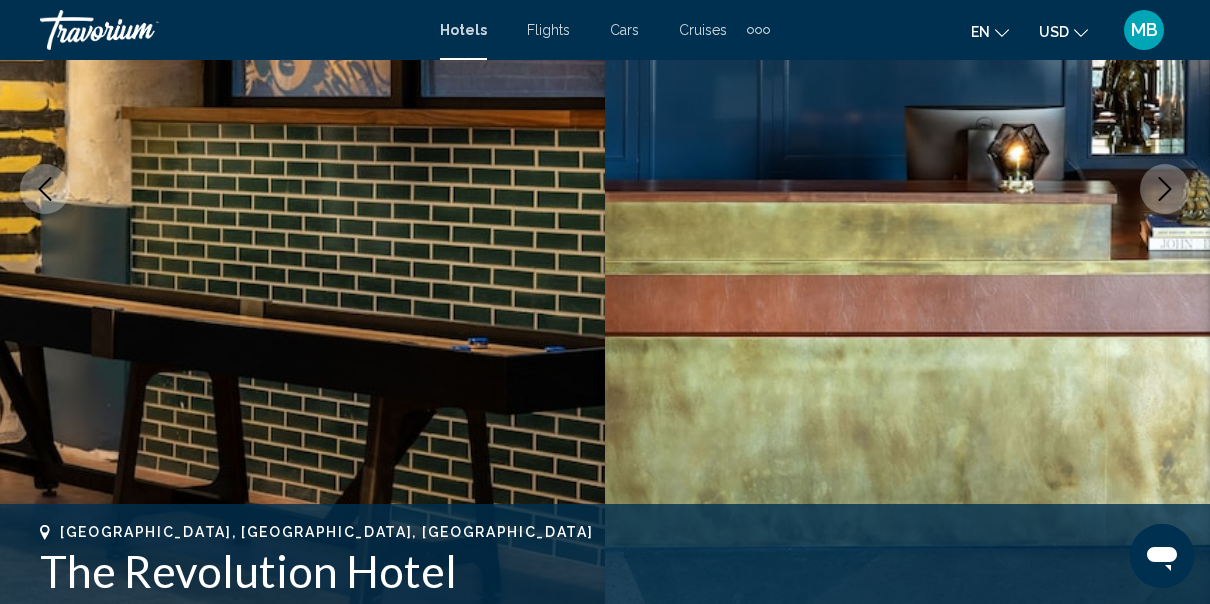 click at bounding box center (1165, 189) 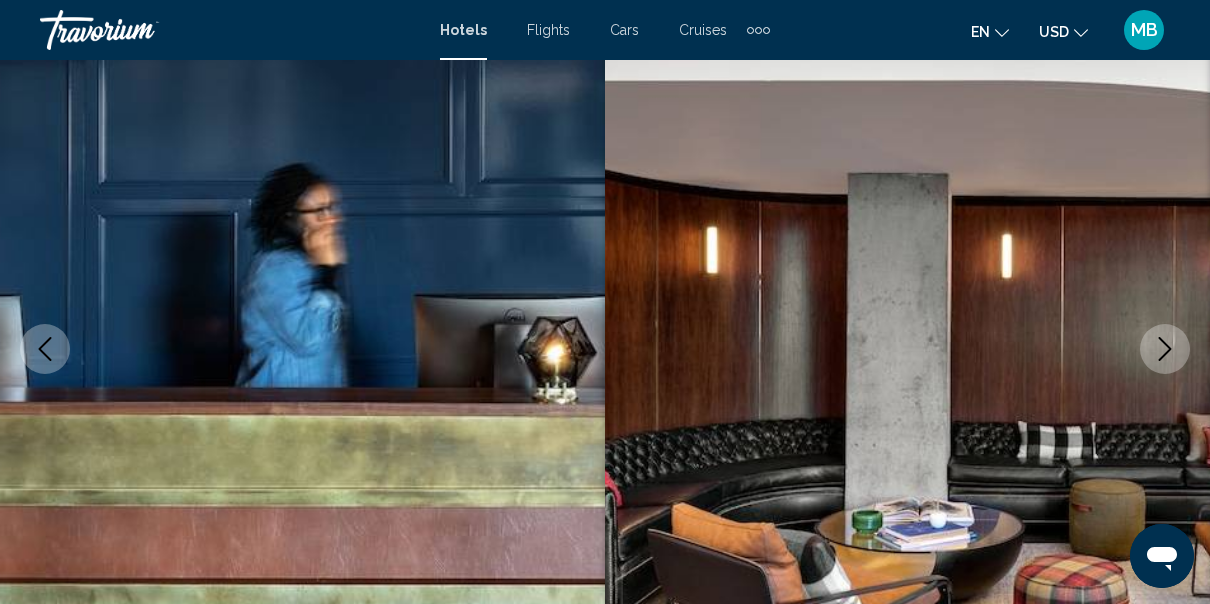 scroll, scrollTop: 186, scrollLeft: 0, axis: vertical 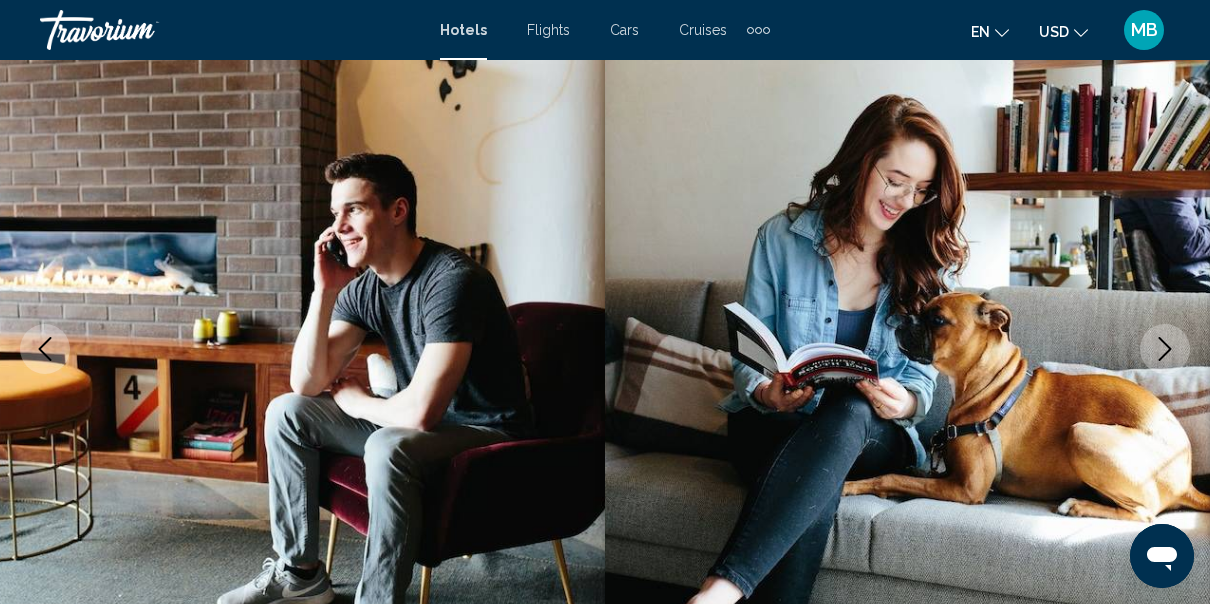 click 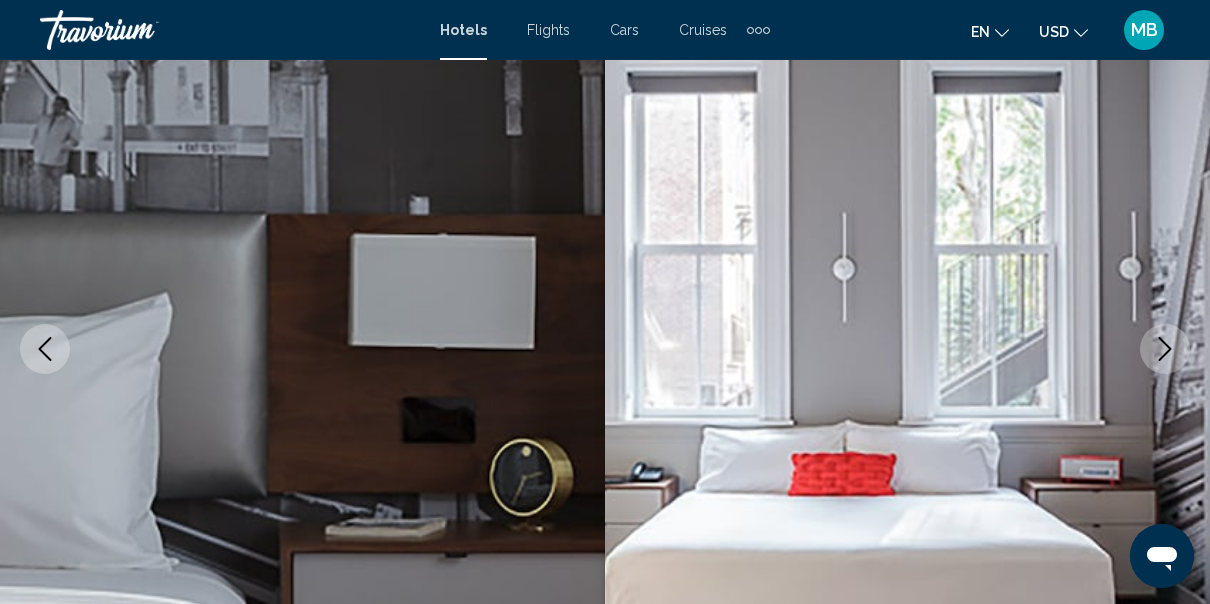 click 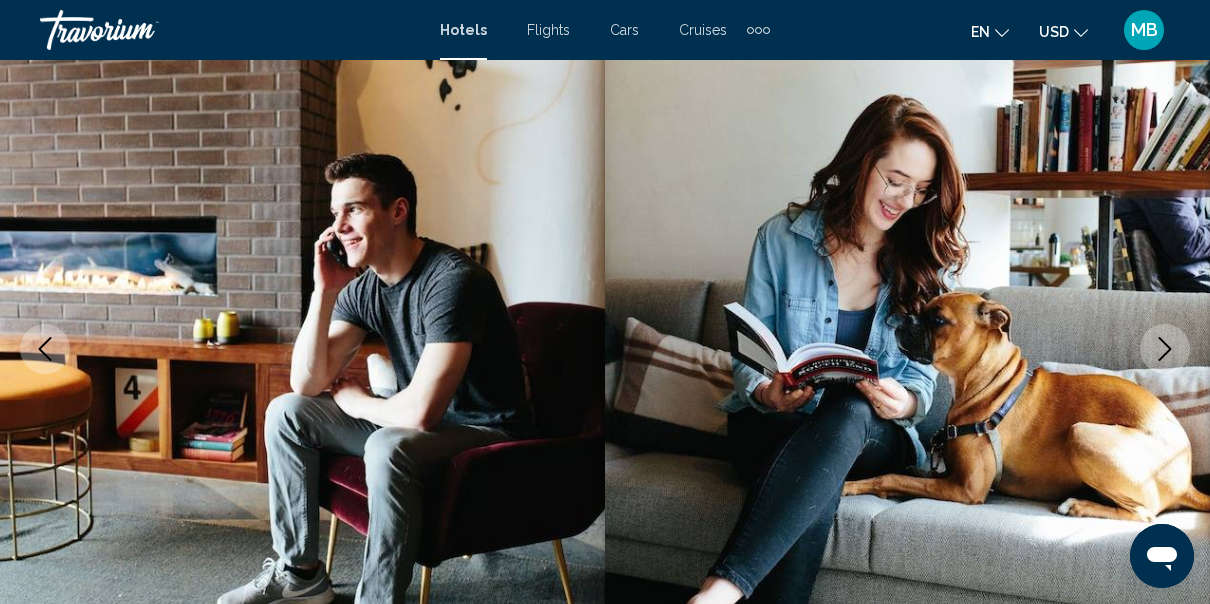 click 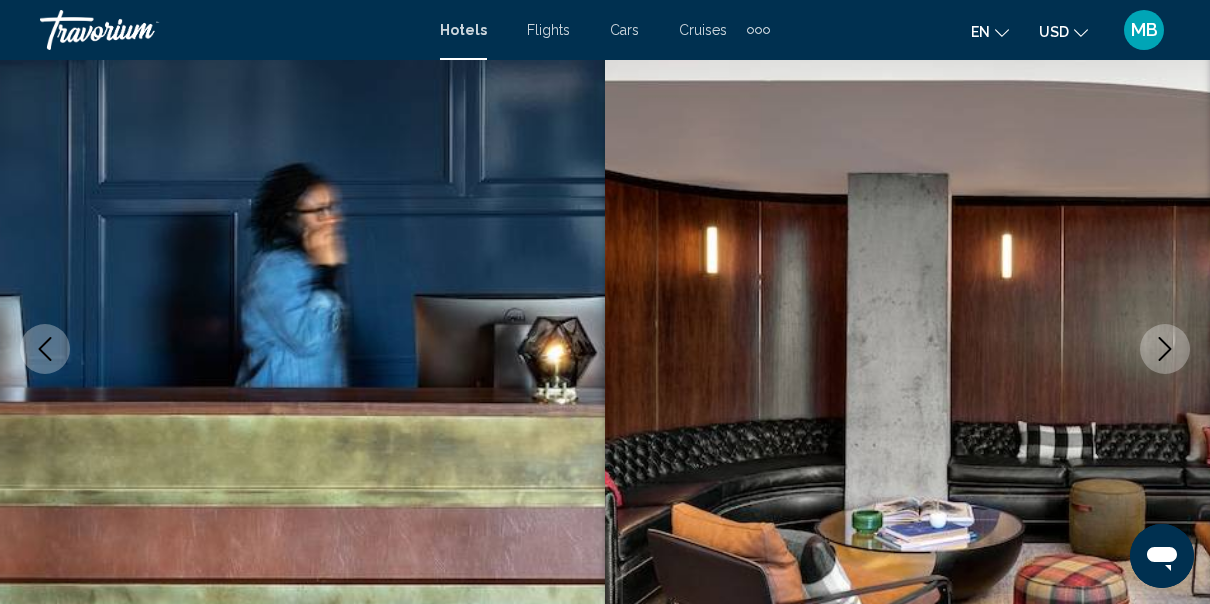 click 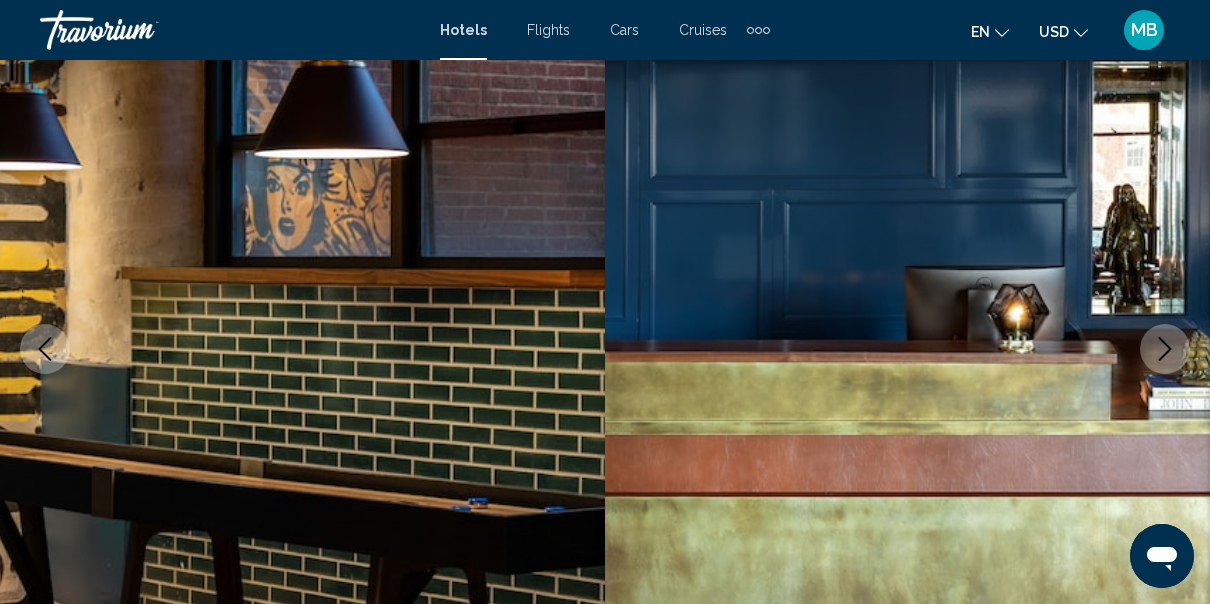 click 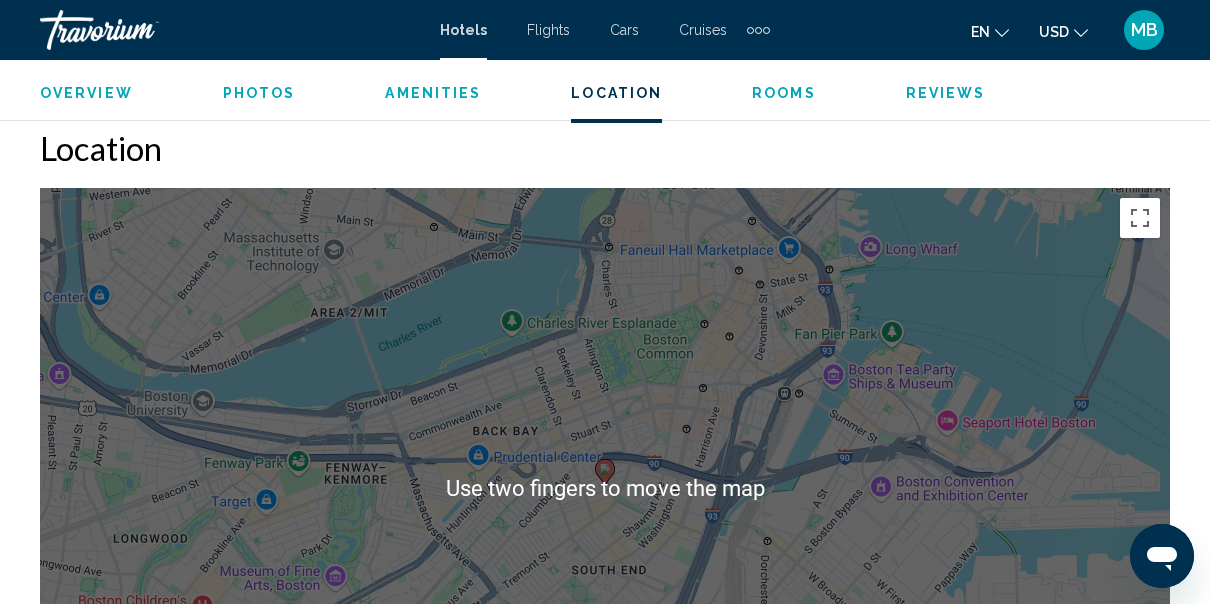 scroll, scrollTop: 2173, scrollLeft: 0, axis: vertical 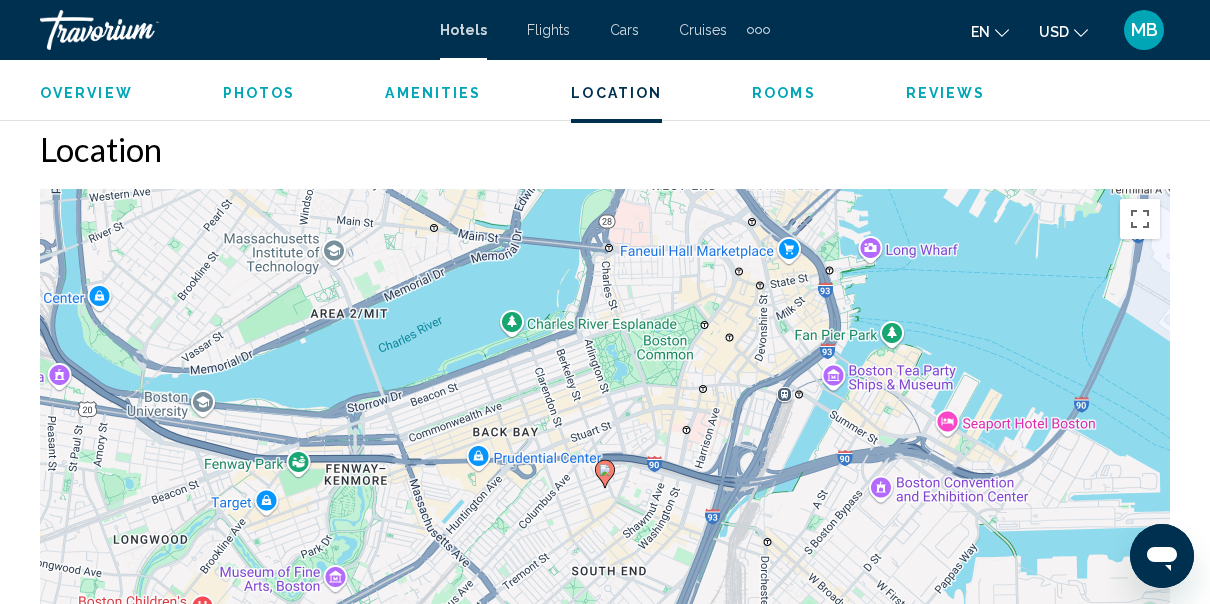 click on "To navigate, press the arrow keys. To activate drag with keyboard, press Alt + Enter. Once in keyboard drag state, use the arrow keys to move the marker. To complete the drag, press the Enter key. To cancel, press Escape." at bounding box center (605, 489) 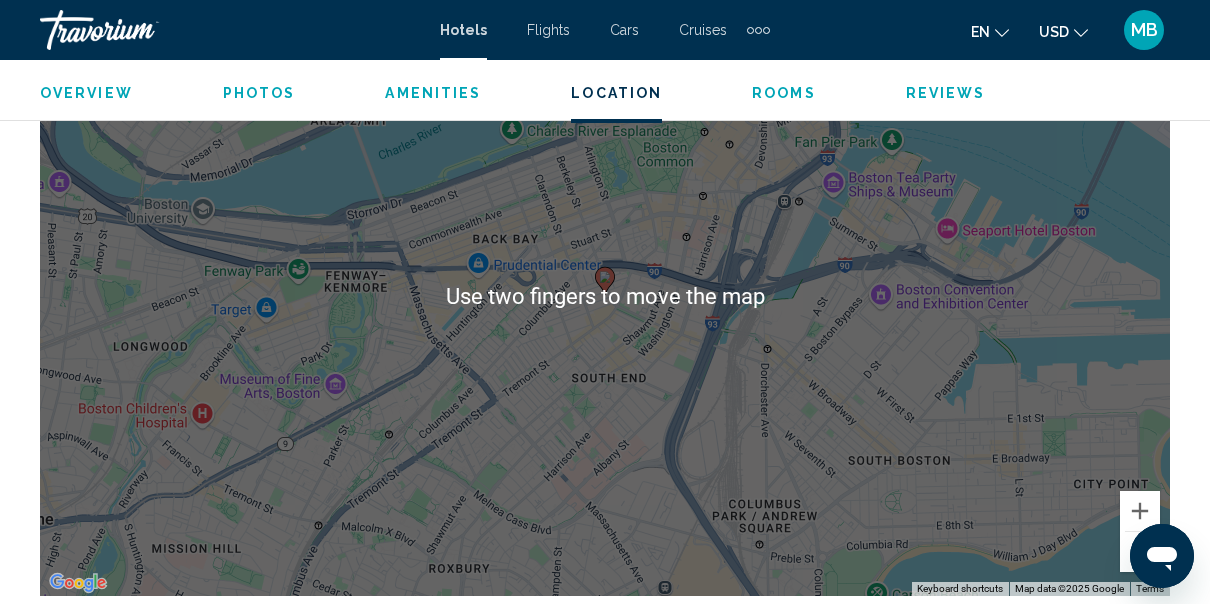scroll, scrollTop: 2374, scrollLeft: 0, axis: vertical 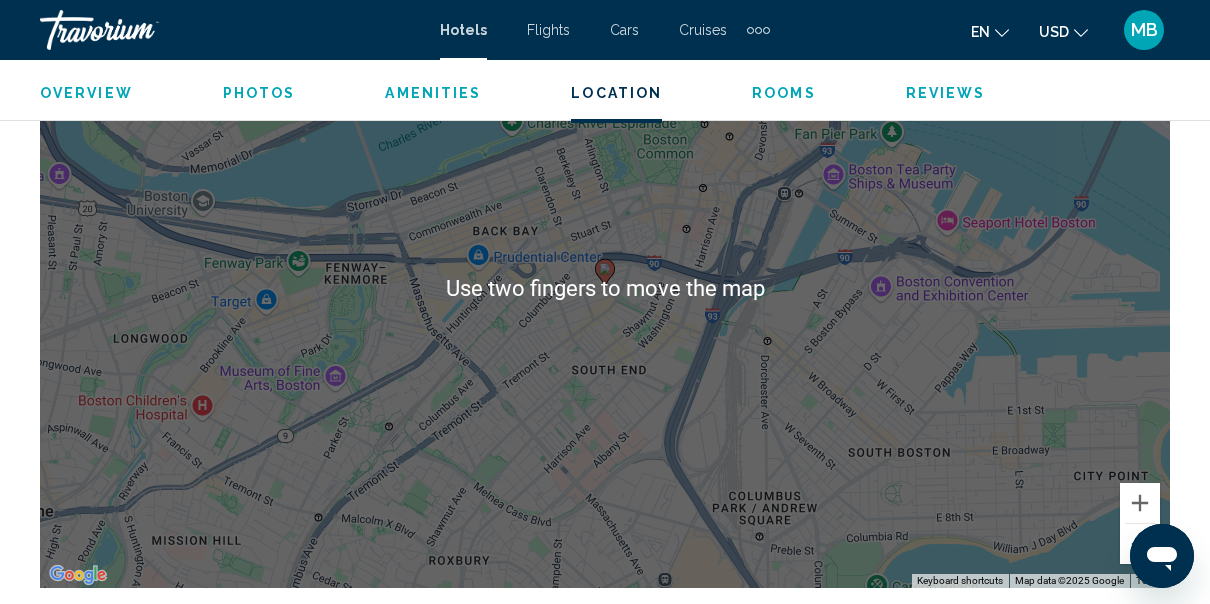 click on "Overview Type Hotel Address 40 Berkeley Street, Boston MA 02116, United States Description  Full Description Property Location With a stay at 40 Berkeley Hostel in Boston (South End), you'll be minutes from Hancock Conference Center and John Hancock Tower. This hostel is close to Copley Place and Boston Public Garden.Rooms Make yourself at home in one of the 168 guestrooms. Complimentary wireless Internet access is available to keep you connected. Conveniences include desks and ceiling fans, and housekeeping is provided on a limited basis.Rec, Spa, Premium Amenities Take in the views from a terrace and a garden and make use of amenities such as complimentary wireless Internet access.Business, Other Amenities Featured amenities include a 24-hour business center, a 24-hour front desk, and luggage storage.  Short Description The 40 Berkeley Hostel is a hotel.  Important Note Presented hotel star rating might differ depending on a supplier content source. Read more
Photos Amenities" at bounding box center [605, 7720] 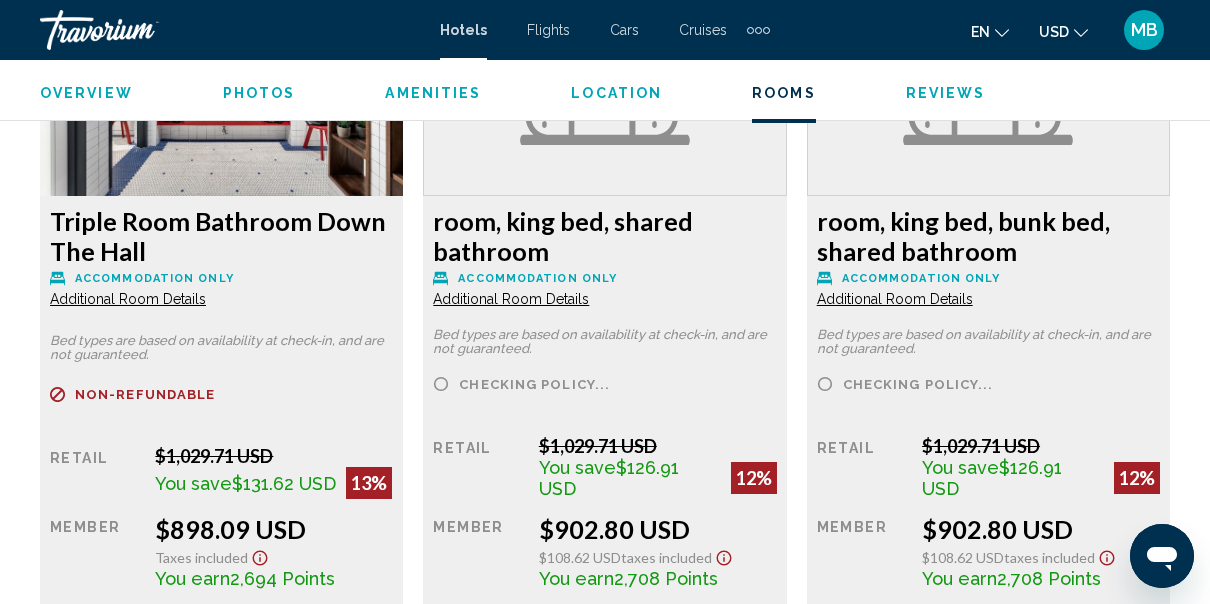 scroll, scrollTop: 3948, scrollLeft: 0, axis: vertical 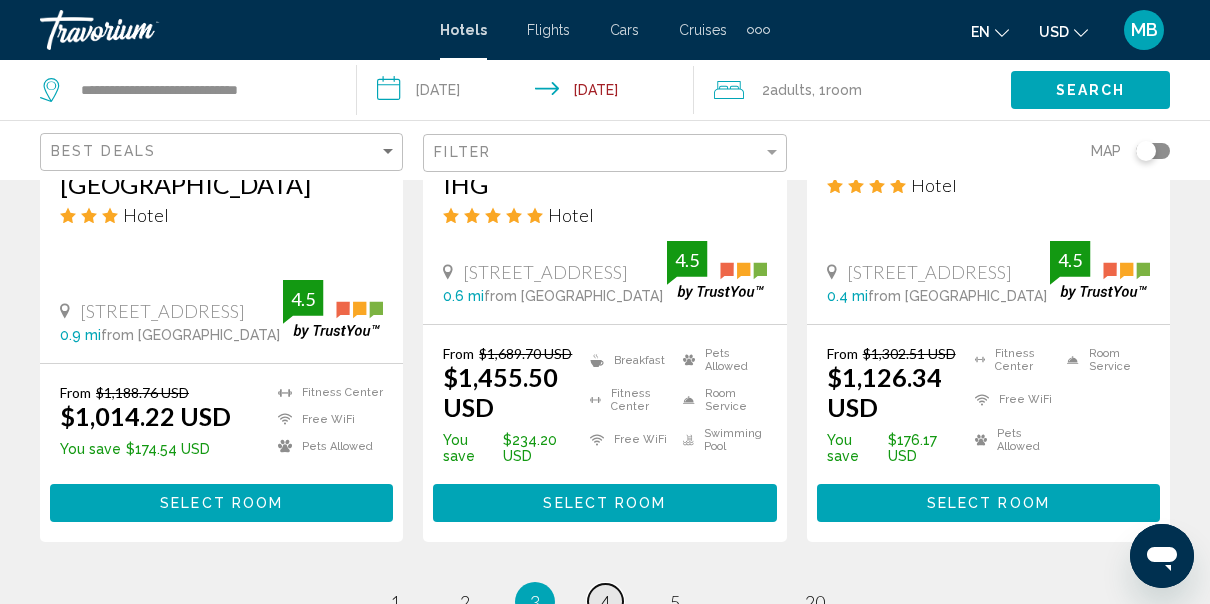click on "4" at bounding box center (605, 602) 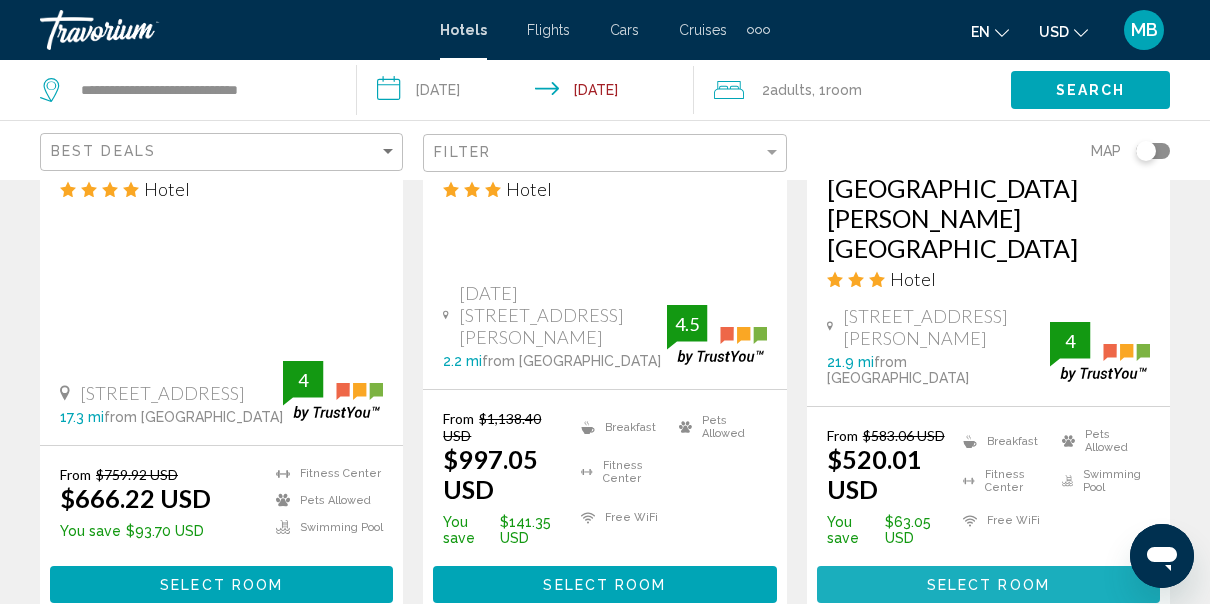 scroll, scrollTop: 2924, scrollLeft: 0, axis: vertical 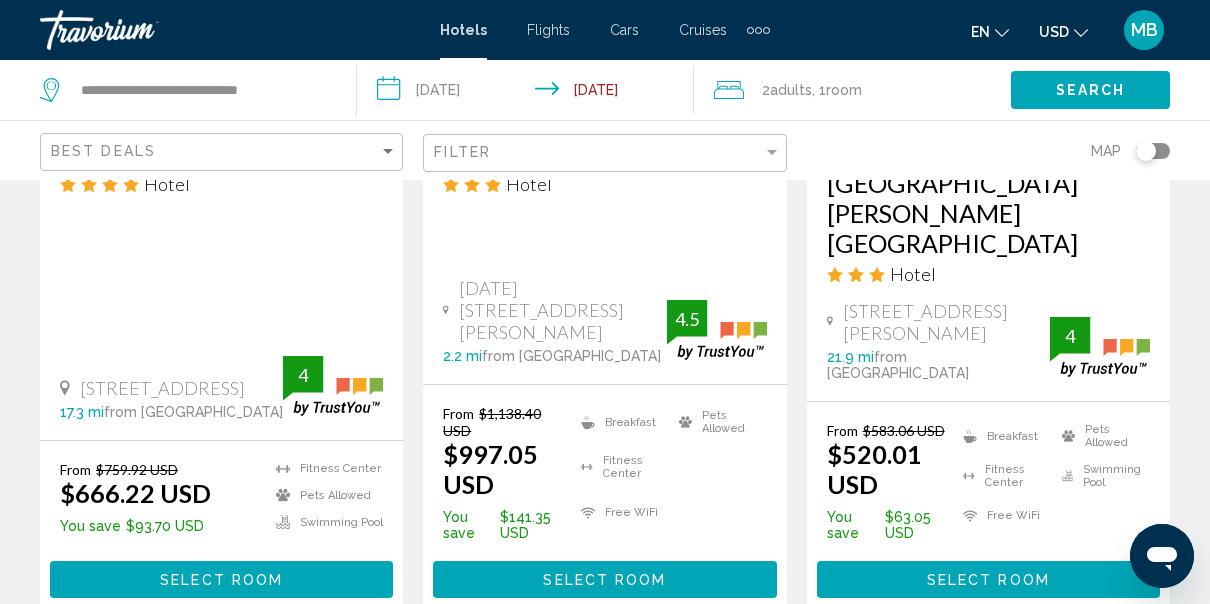 click on "page  5" at bounding box center (675, 677) 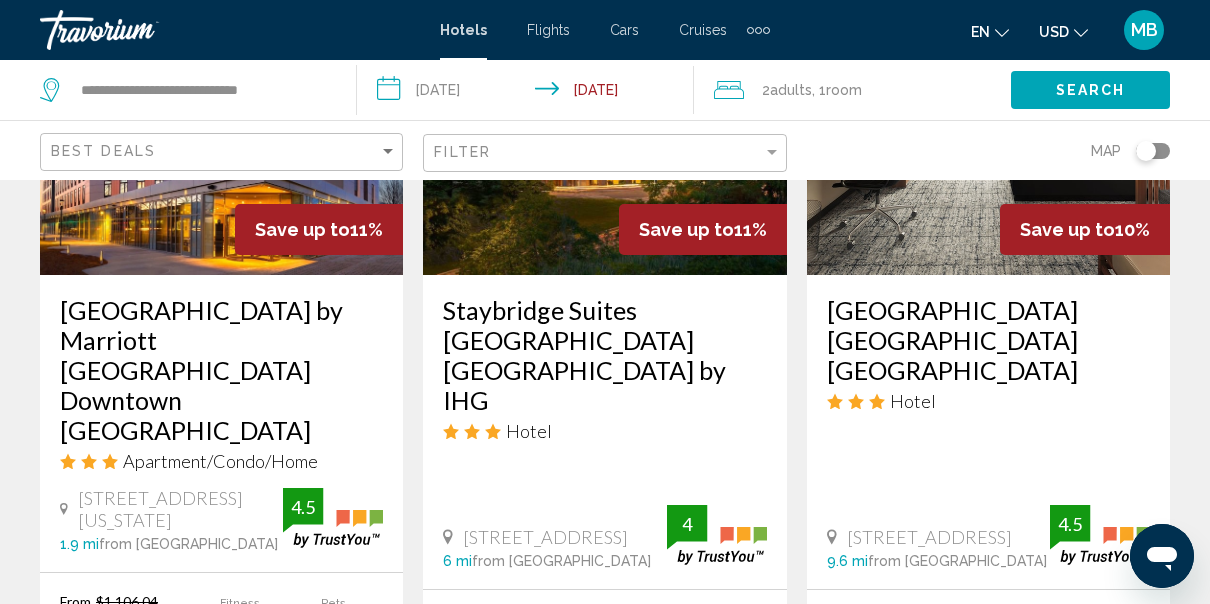 scroll, scrollTop: 1074, scrollLeft: 0, axis: vertical 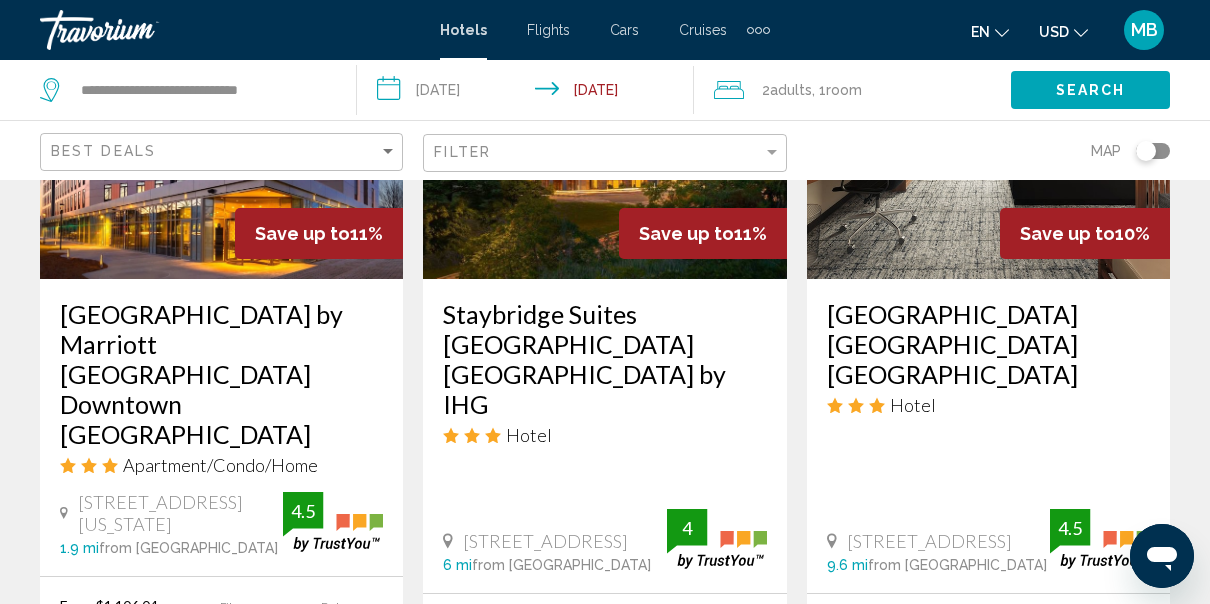 click on "Residence Inn by Marriott Boston Downtown South End" at bounding box center (221, 374) 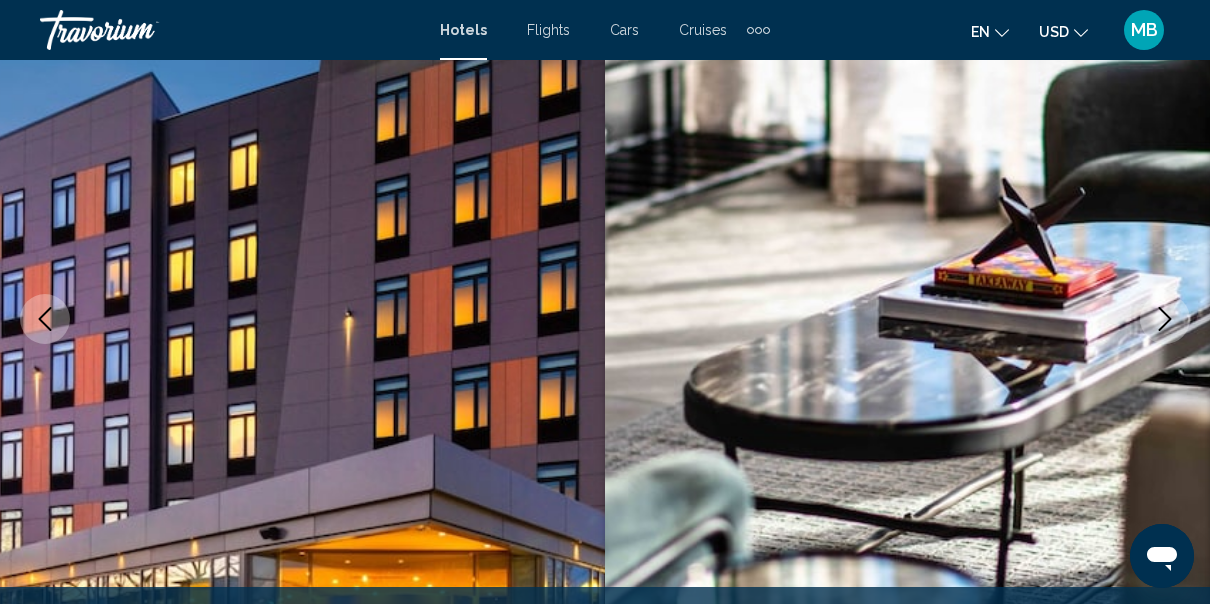 scroll, scrollTop: 215, scrollLeft: 0, axis: vertical 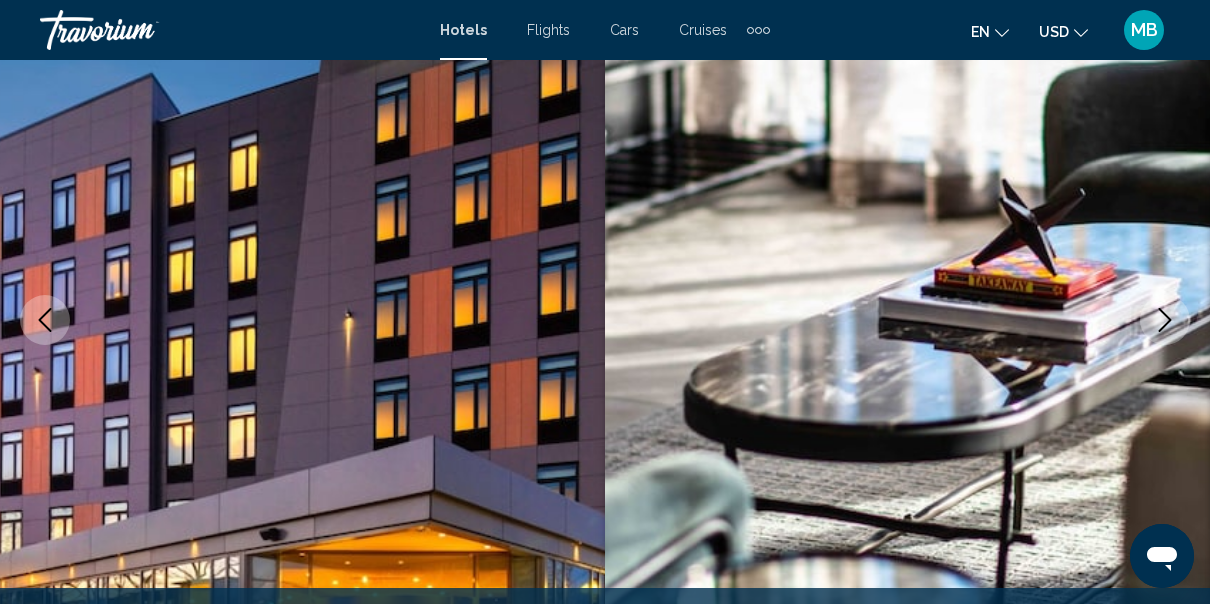 click 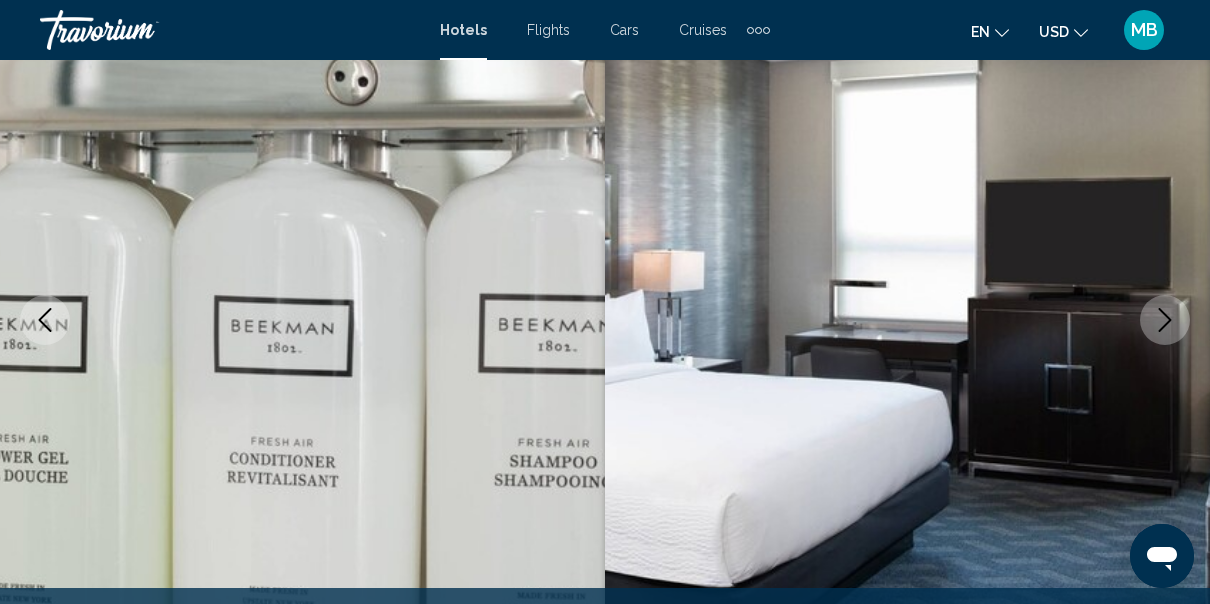click 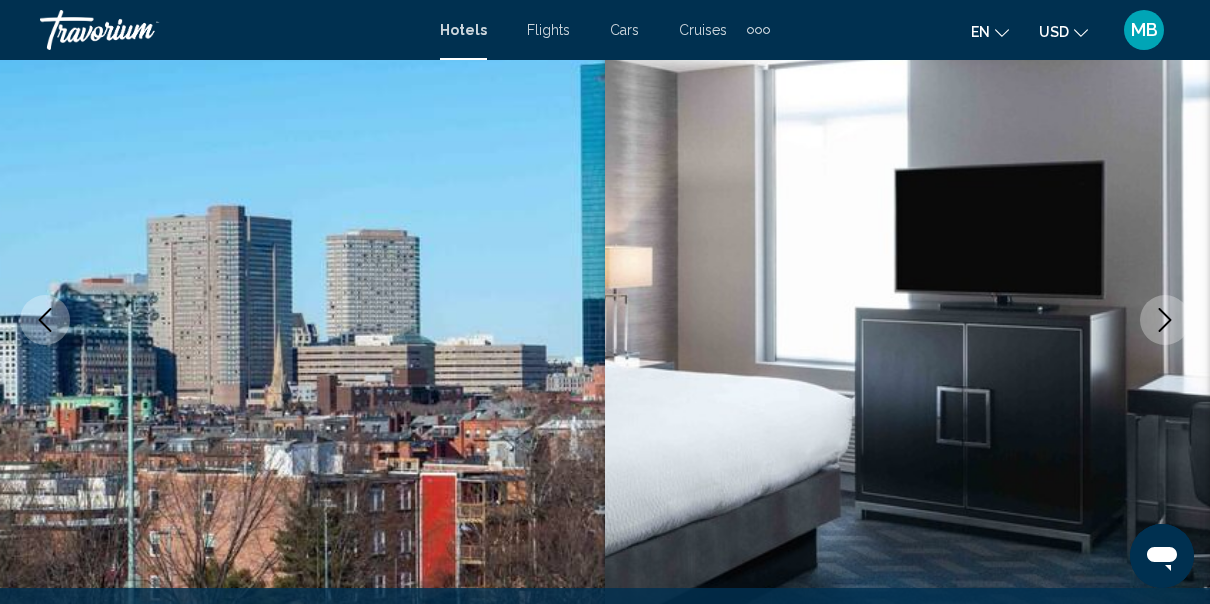 click 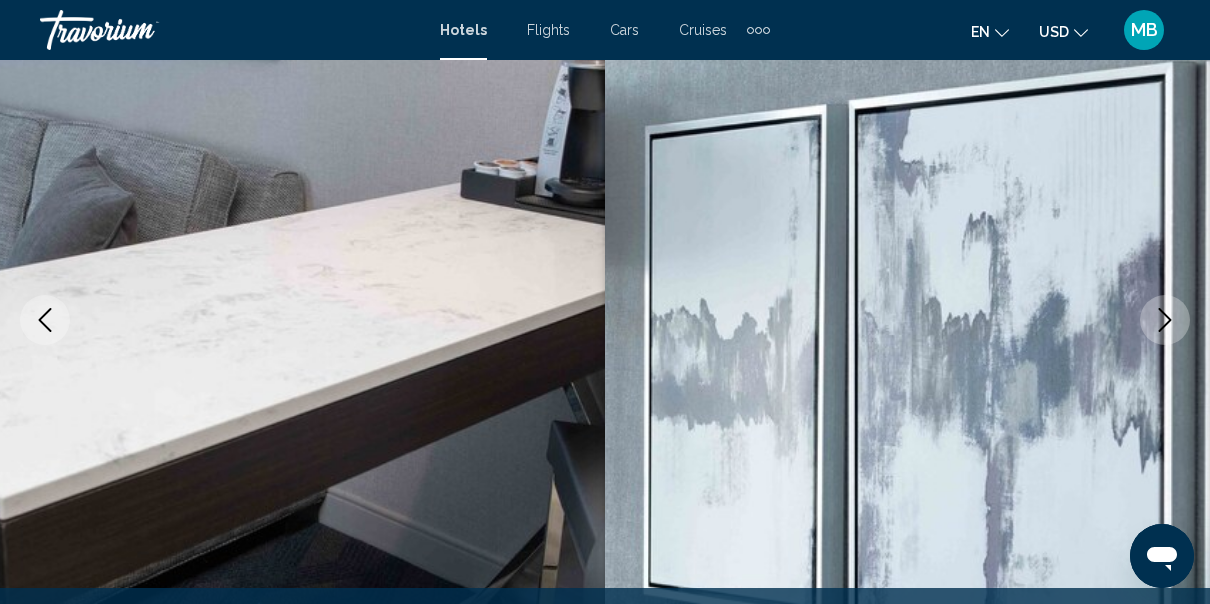 click 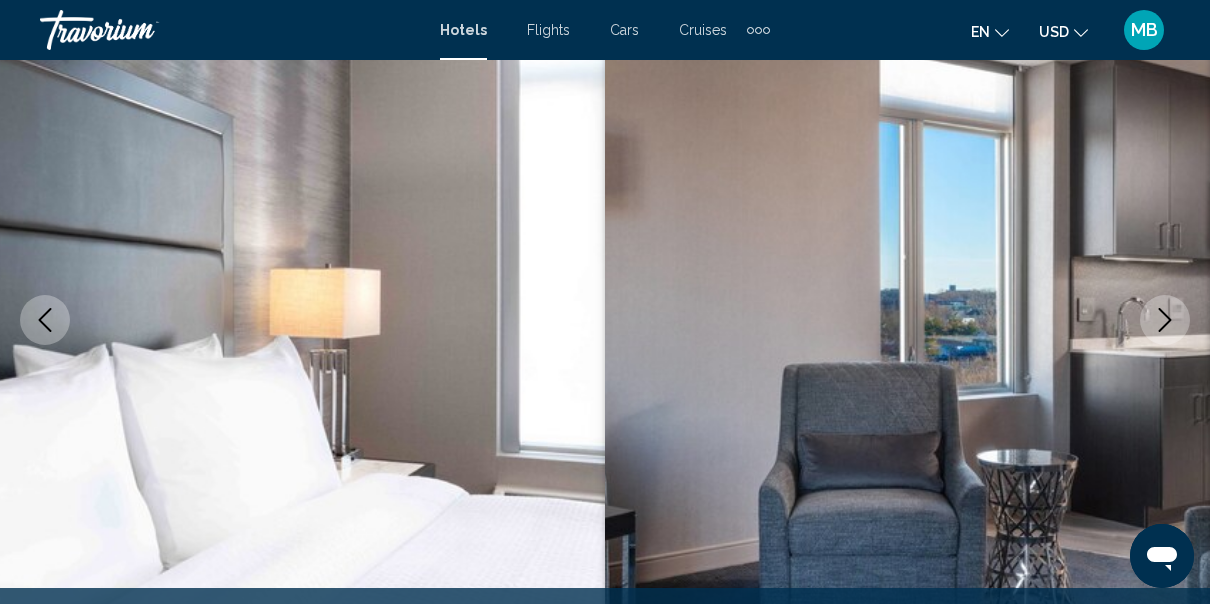 click 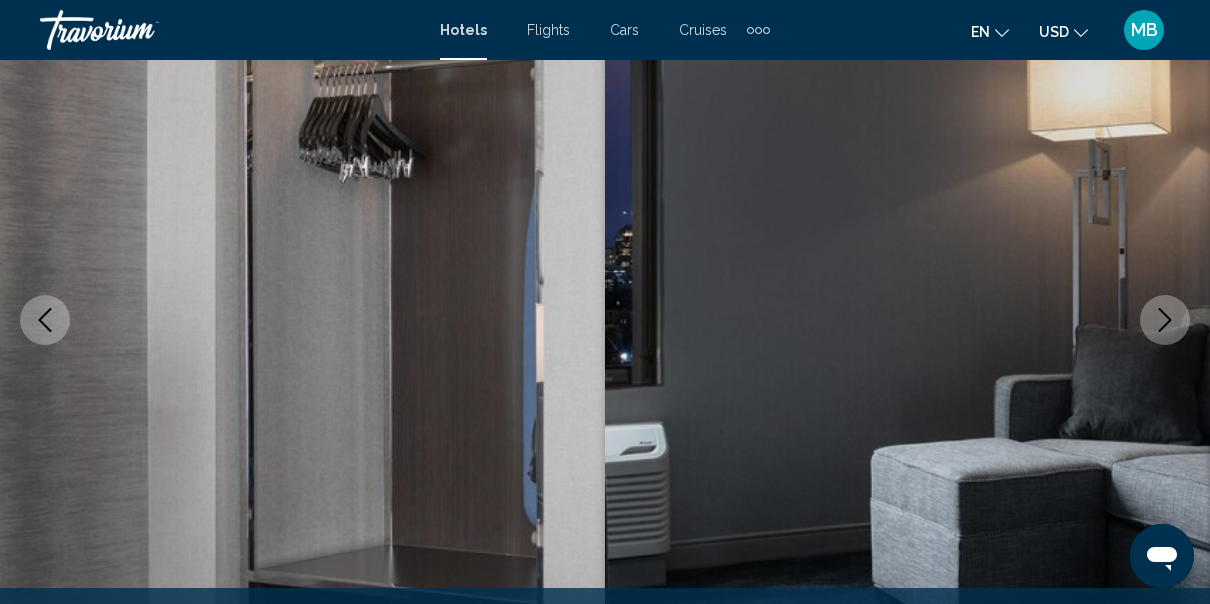 click at bounding box center (1165, 320) 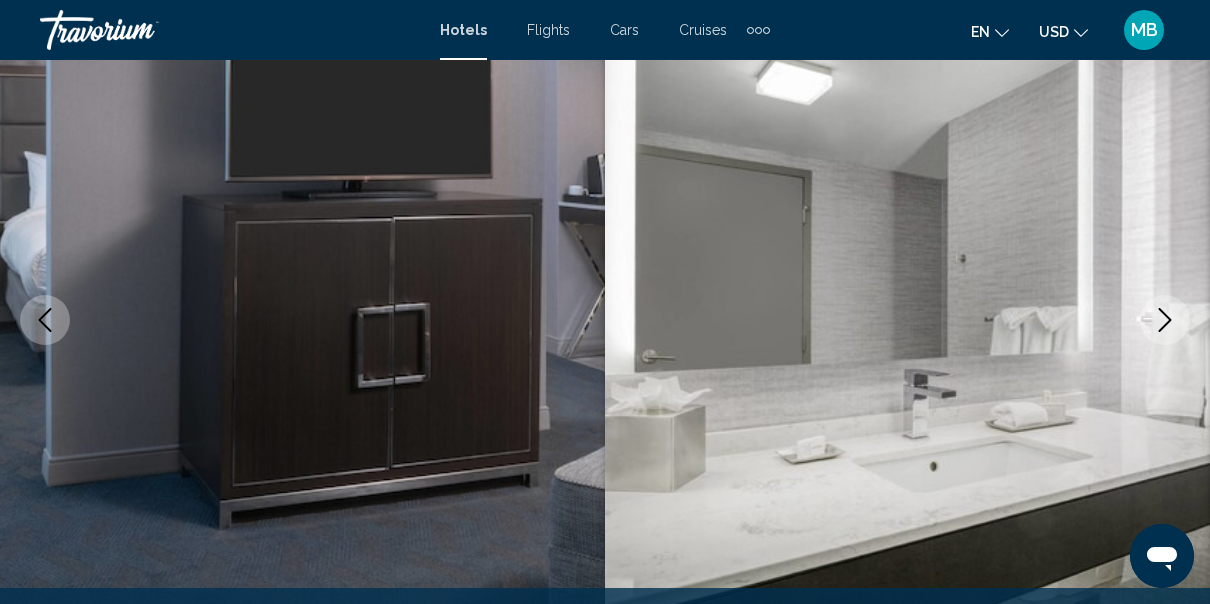 click 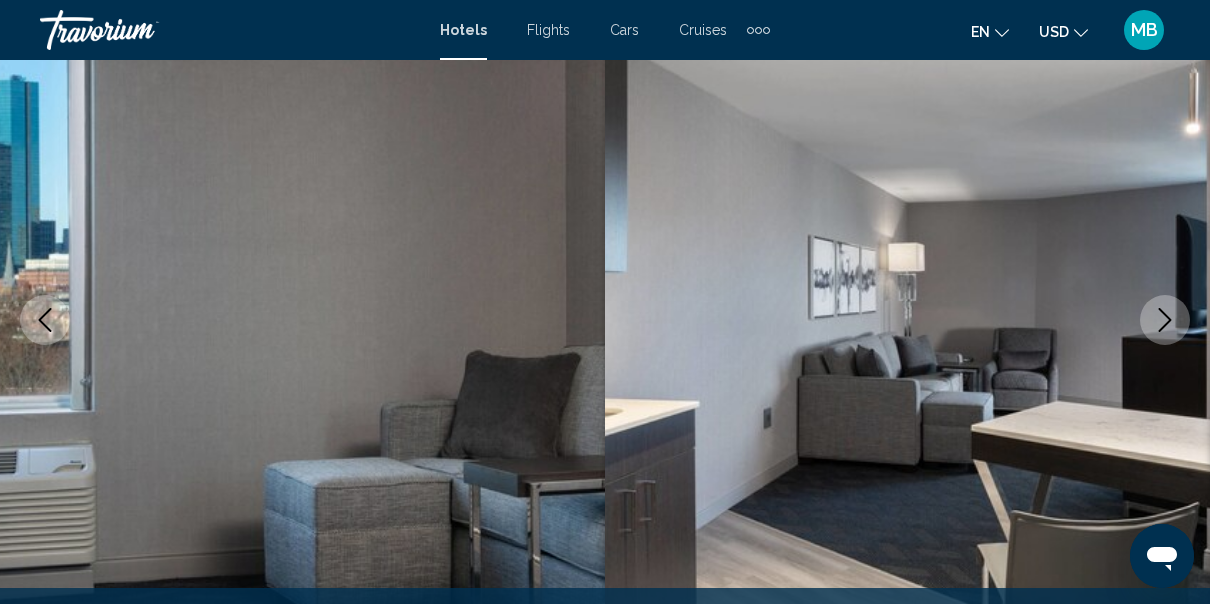 click 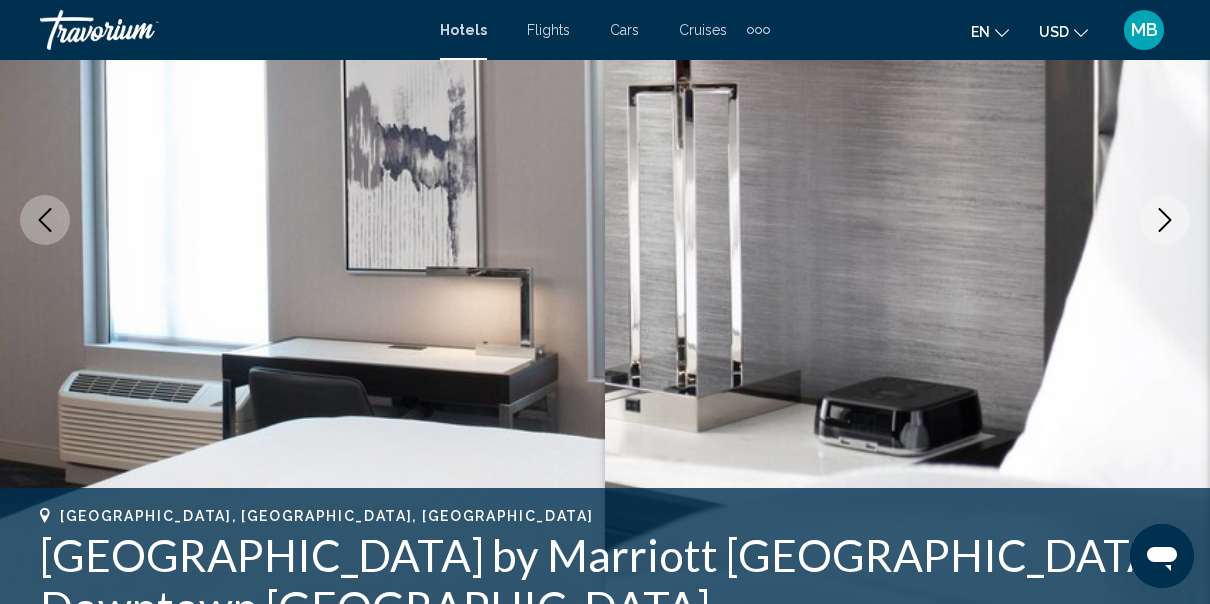 scroll, scrollTop: 323, scrollLeft: 0, axis: vertical 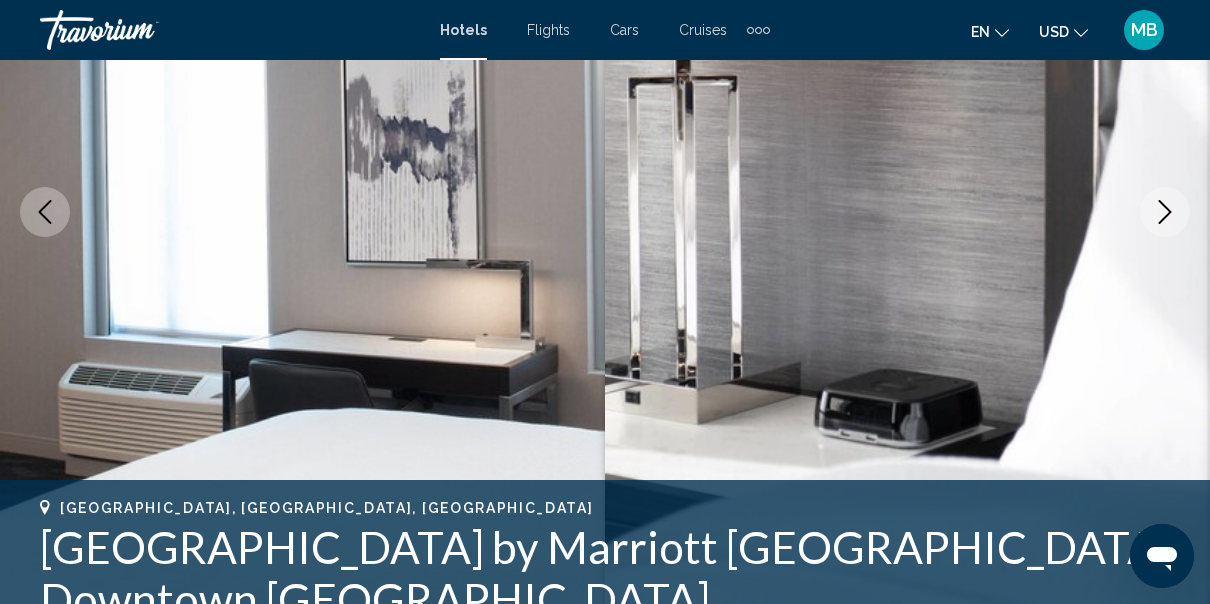 click at bounding box center (1165, 212) 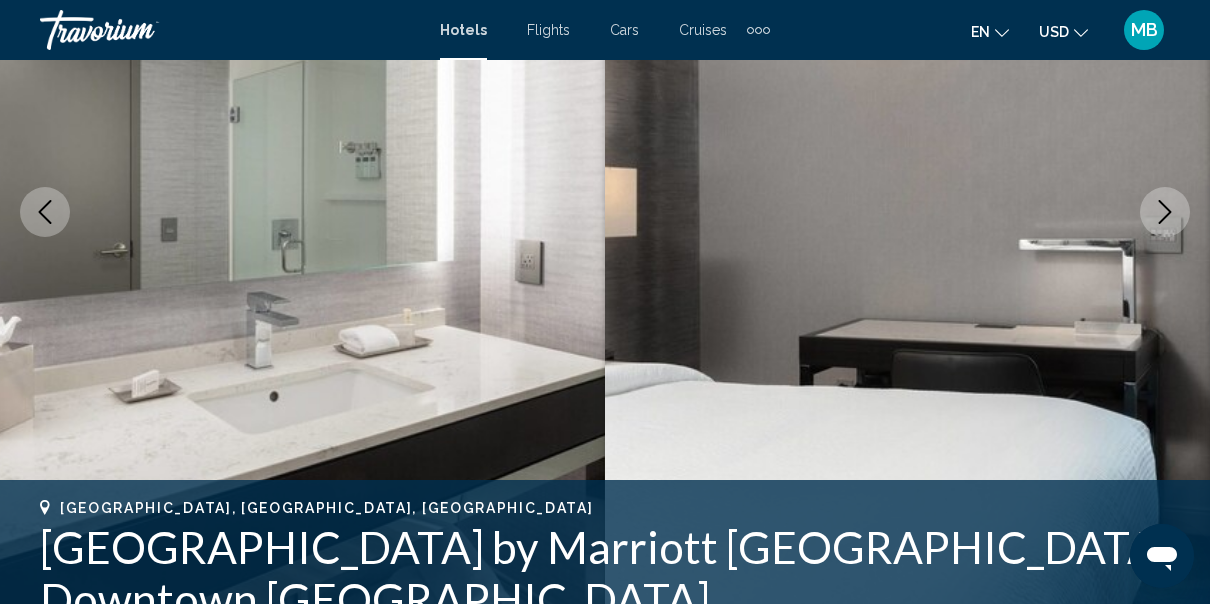 click at bounding box center (907, 212) 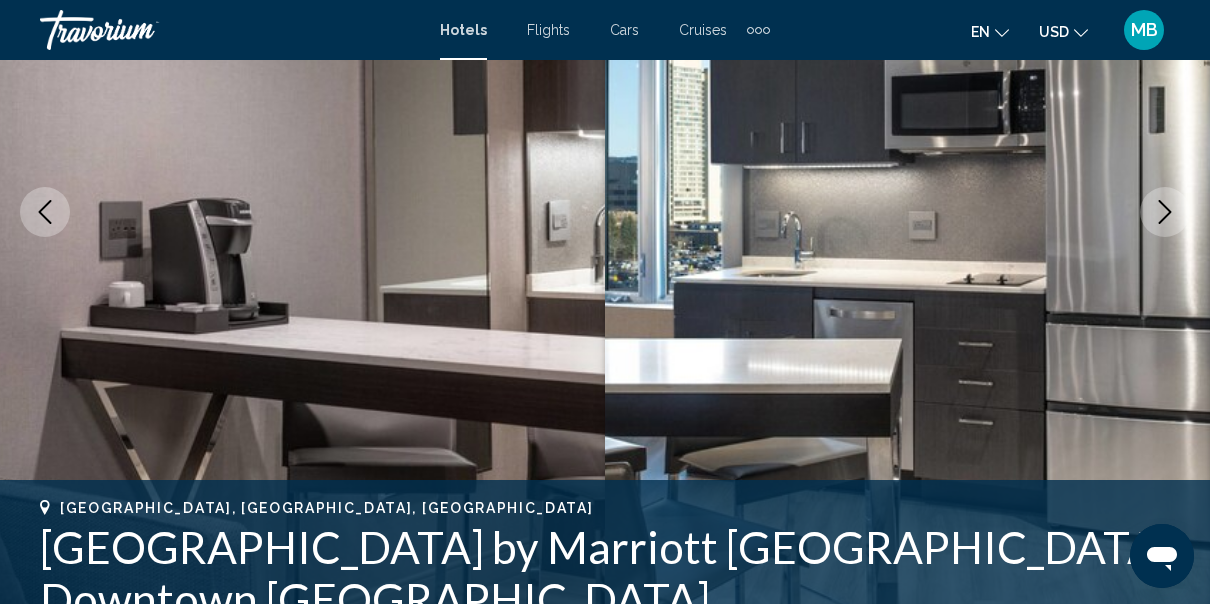 click at bounding box center (1165, 212) 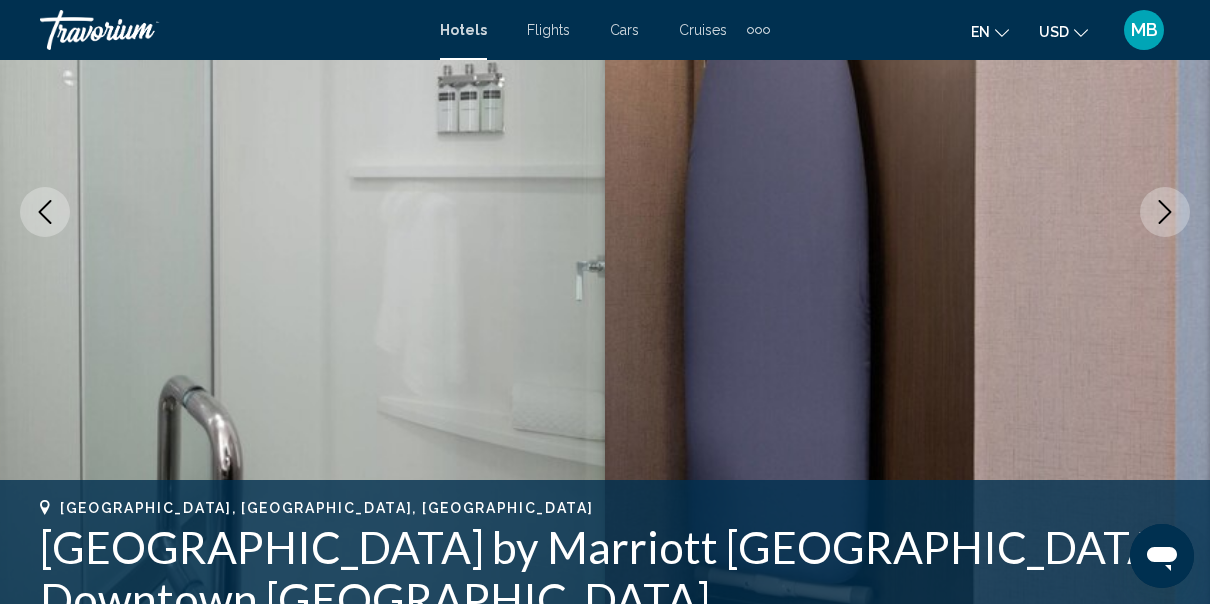 click at bounding box center [1165, 212] 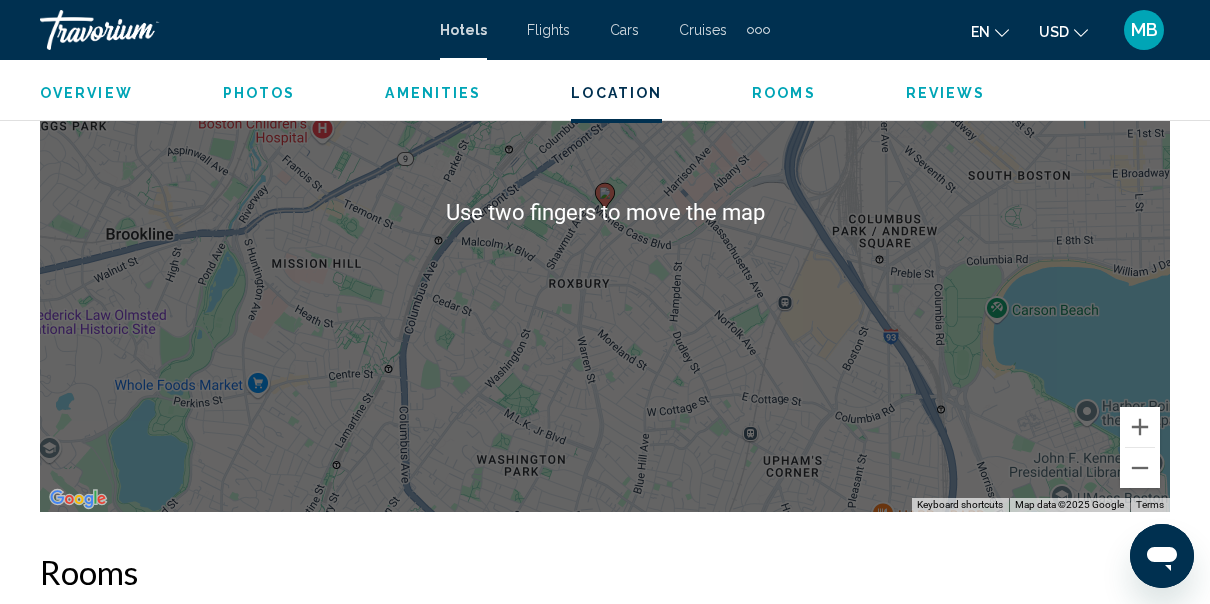 scroll, scrollTop: 2454, scrollLeft: 0, axis: vertical 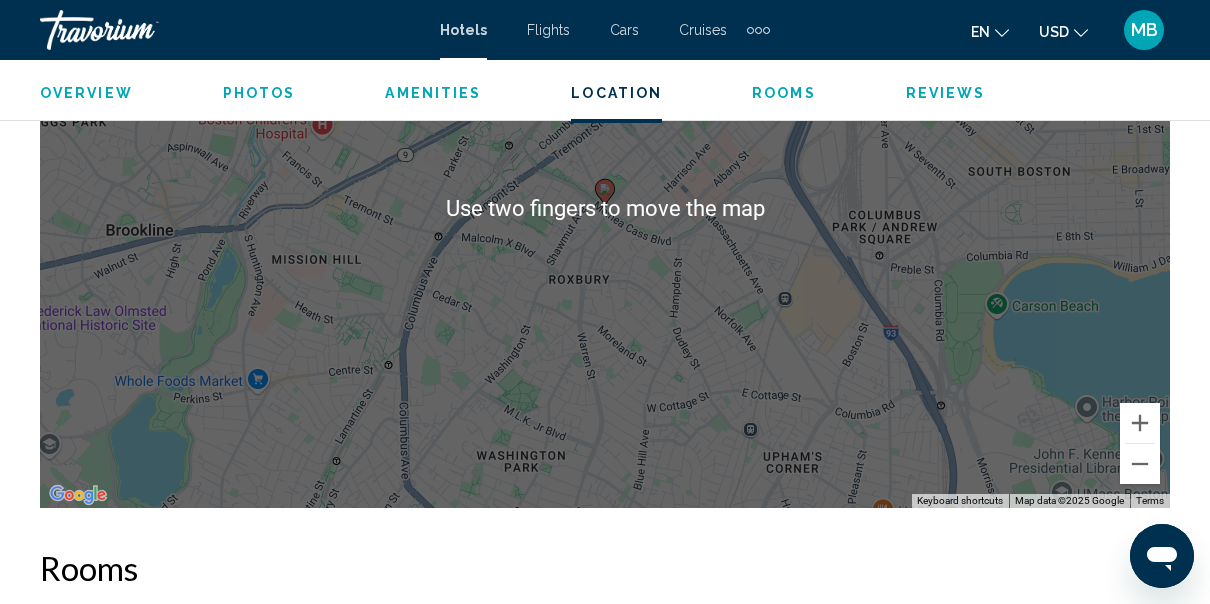 click on "Overview Type Apartment Address 2001 Washington Street, Boston MA 02119, United States Description Amenities Take advantage of recreation opportunities such as a 24-hour fitness center, or other amenities including complimentary wireless internet access and wedding services. Dining Wrap up your day with a drink at the bar/lounge. A complimentary continental breakfast is served daily from 7:00 AM to 10:00 AM. Business Amenities Featured amenities include complimentary newspapers in the lobby, dry cleaning/laundry services, and a 24-hour front desk. Planning an event in Boston? This hotel has 4693 square feet (436 square meters) of space consisting of conference space and 3 meeting rooms. Limited parking is available onsite. Rooms Attractions Distances are displayed to the nearest 0.1 mile and kilometer. Northeastern University - 0.7 km / 0.4 mi Boston Medical Center - 1 km / 0.6 mi Boston Symphony Hall - 1.4 km / 0.9 mi Carson Beach - 1.5 km / 0.9 mi Boston Museum of Fine Arts - 1.5 km / 1 mi Location Headline" at bounding box center (605, 1254) 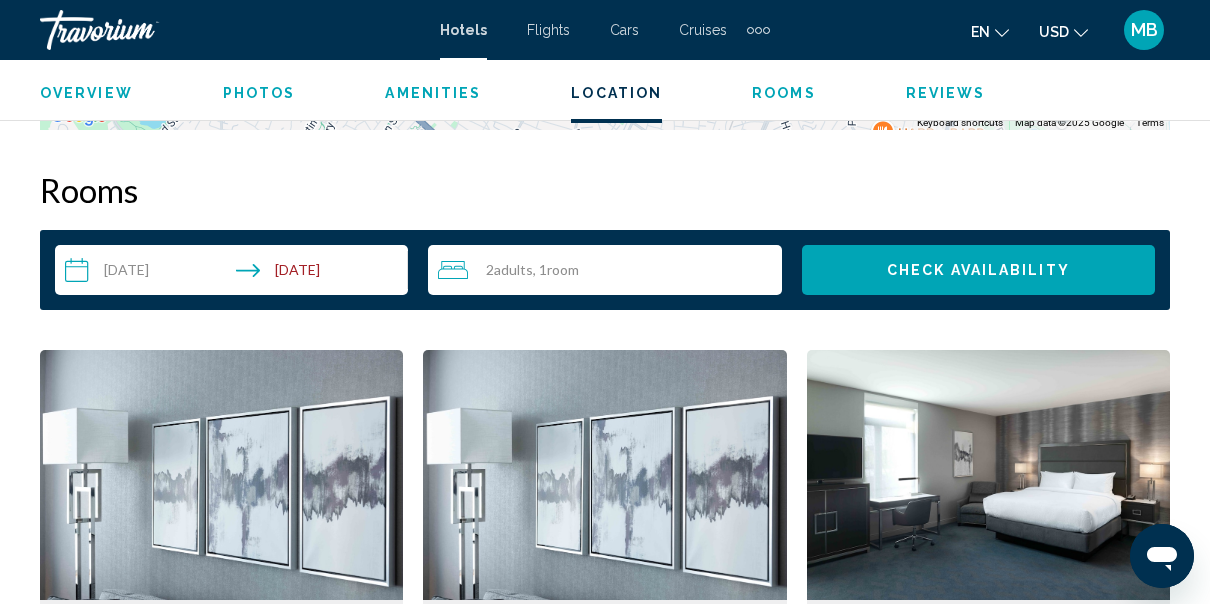 scroll, scrollTop: 2811, scrollLeft: 0, axis: vertical 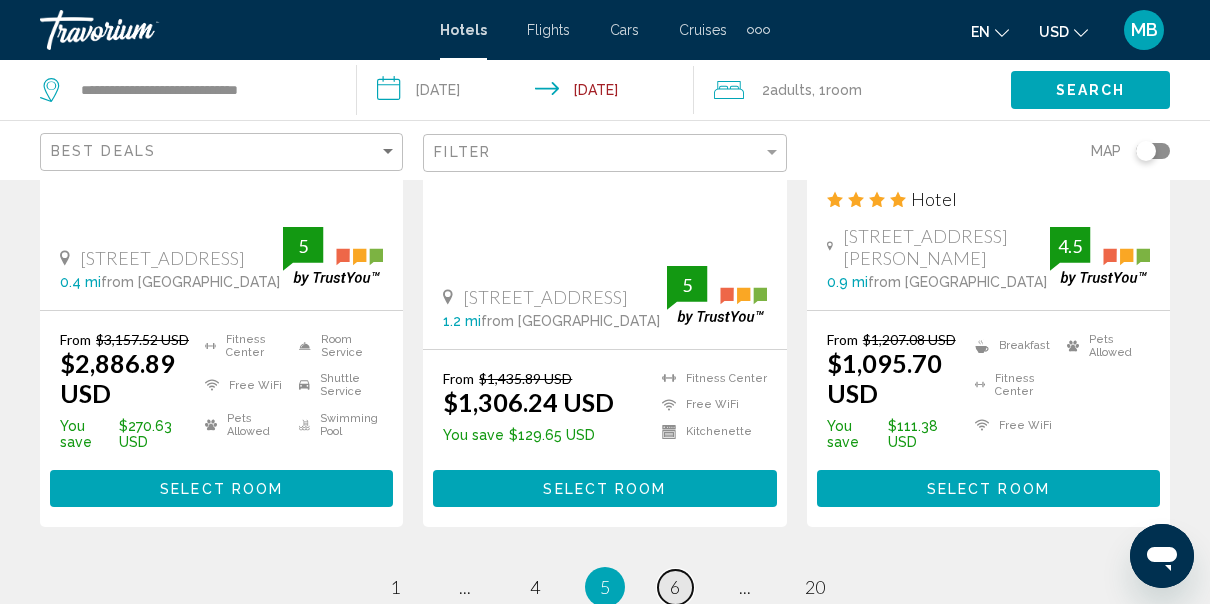 click on "6" at bounding box center (675, 587) 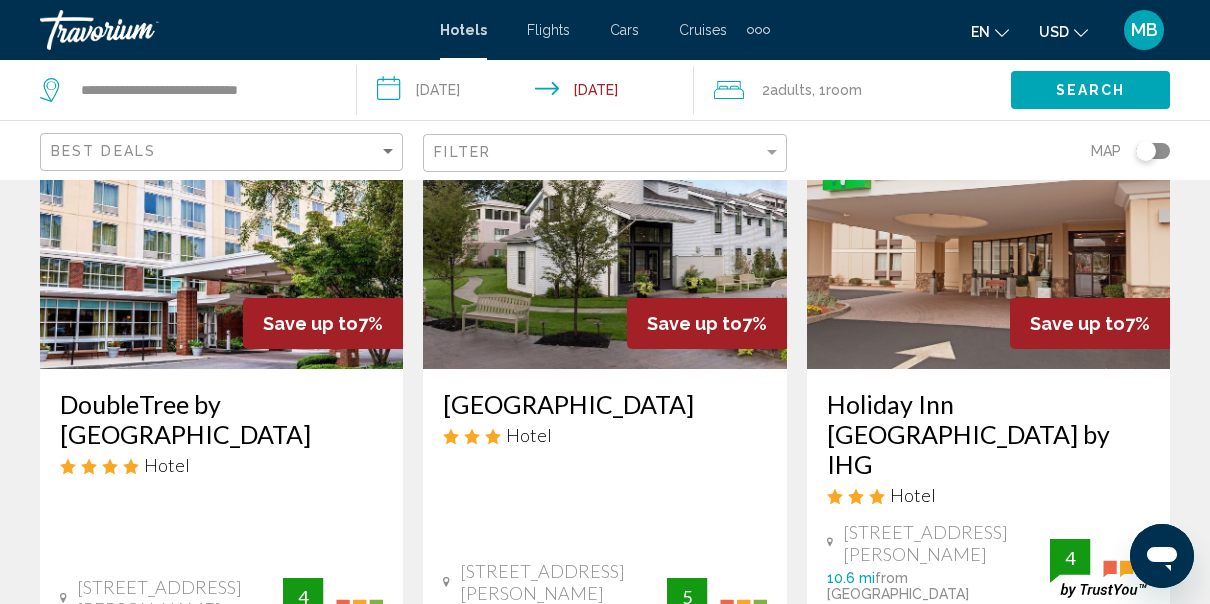 scroll, scrollTop: 1761, scrollLeft: 0, axis: vertical 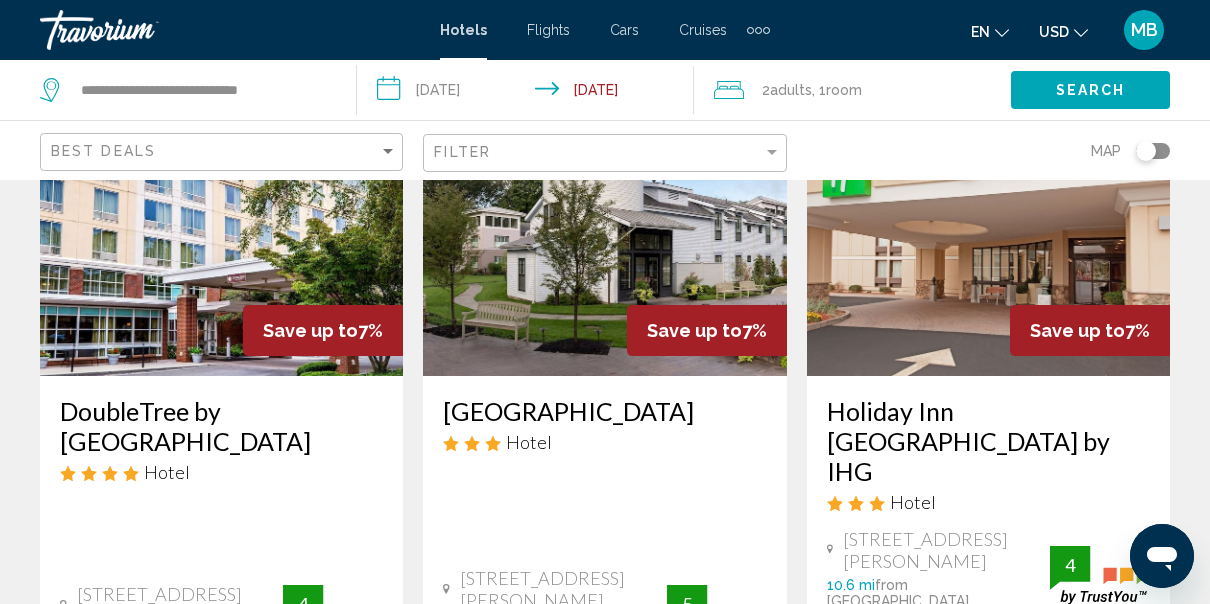 click at bounding box center [221, 216] 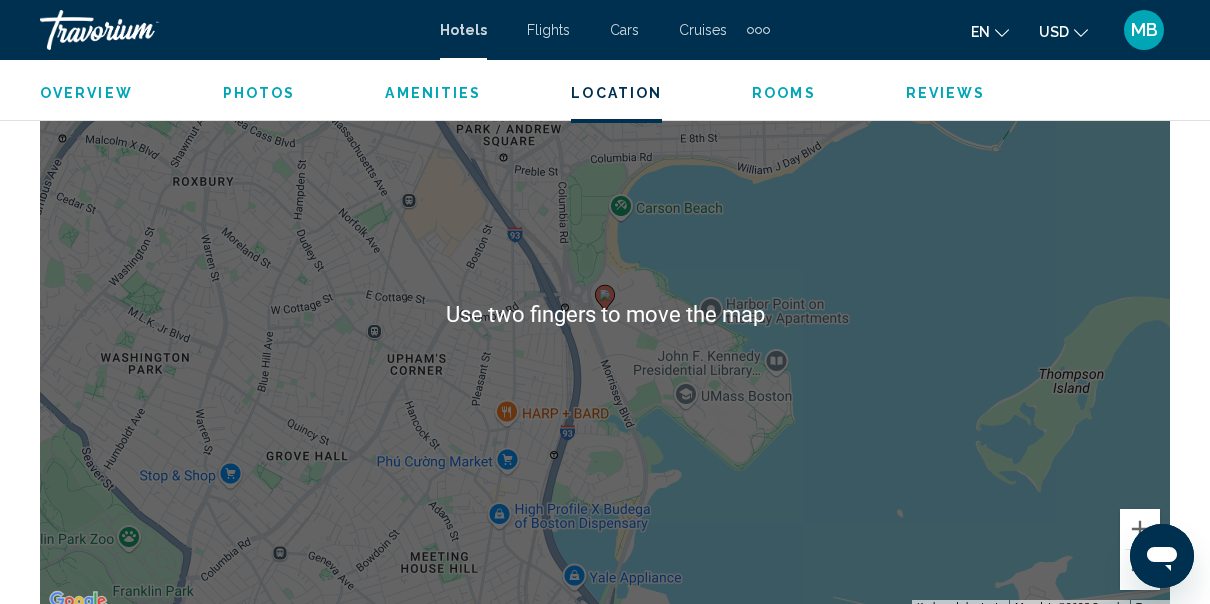 scroll, scrollTop: 2350, scrollLeft: 0, axis: vertical 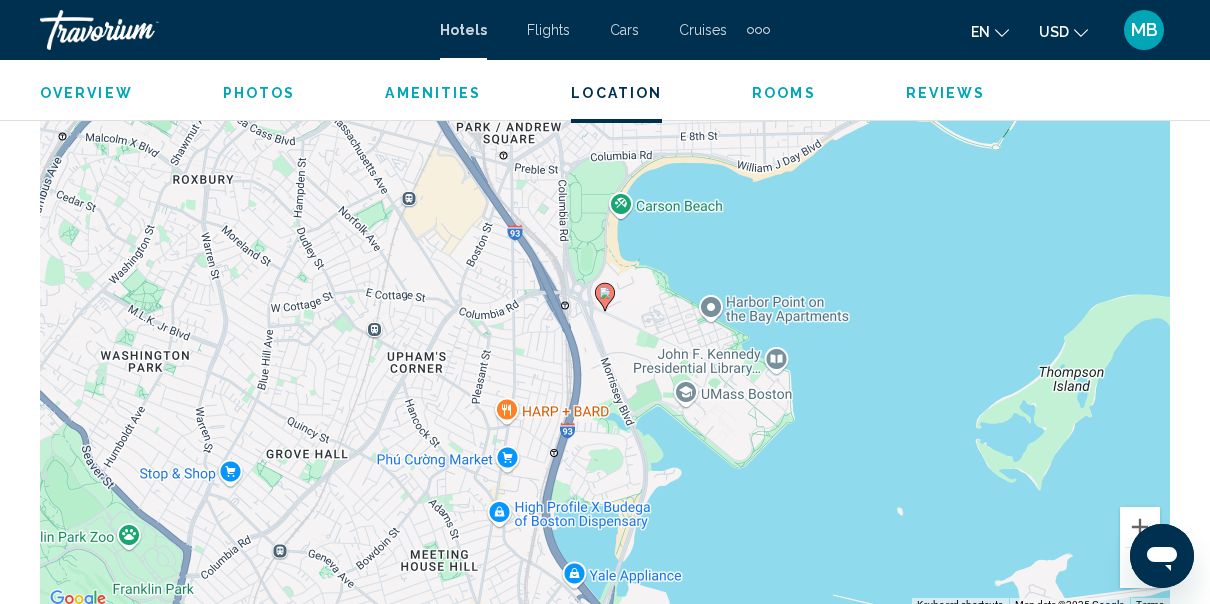 click on "Overview Type Hotel Address 240 Mount Vernon Street, Boston MA 02125, United States Description  Full Description DoubleTree Club by Hilton Hotel Boston Bayside is a popular choice amongst travelers in Boston (MA), whether exploring or just passing through. Featuring a complete list of amenities, guests will find their stay at the property a comfortable one. Daily housekeeping, wheelchair accessible, 24-hour front desk, facilities for disabled guests, luggage storage are on the list of things guests can enjoy. Comfortable guestrooms ensure a good night's sleep with some rooms featuring facilities such as non smoking rooms, air conditioning, heating, desk, telephone. The hotel offers various recreational opportunities. A welcoming atmosphere and excellent service are what you can expect during your stay at DoubleTree Club by Hilton Hotel Boston Bayside.  Policy Description Read more
Photos Amenities
+" at bounding box center (605, 39) 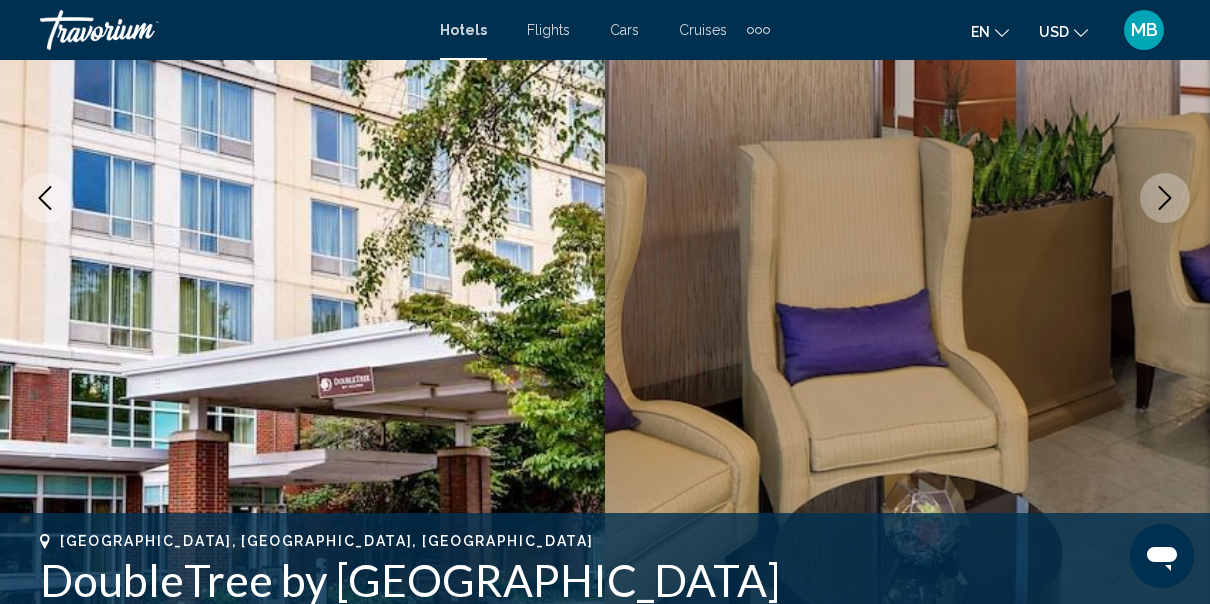 scroll, scrollTop: 336, scrollLeft: 0, axis: vertical 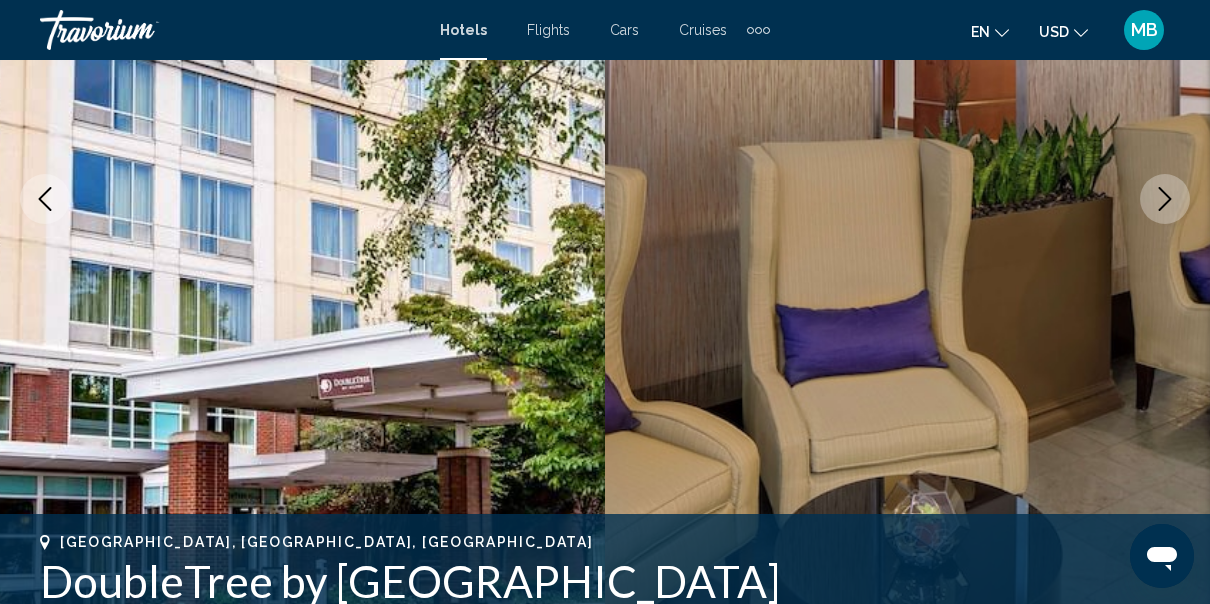 click 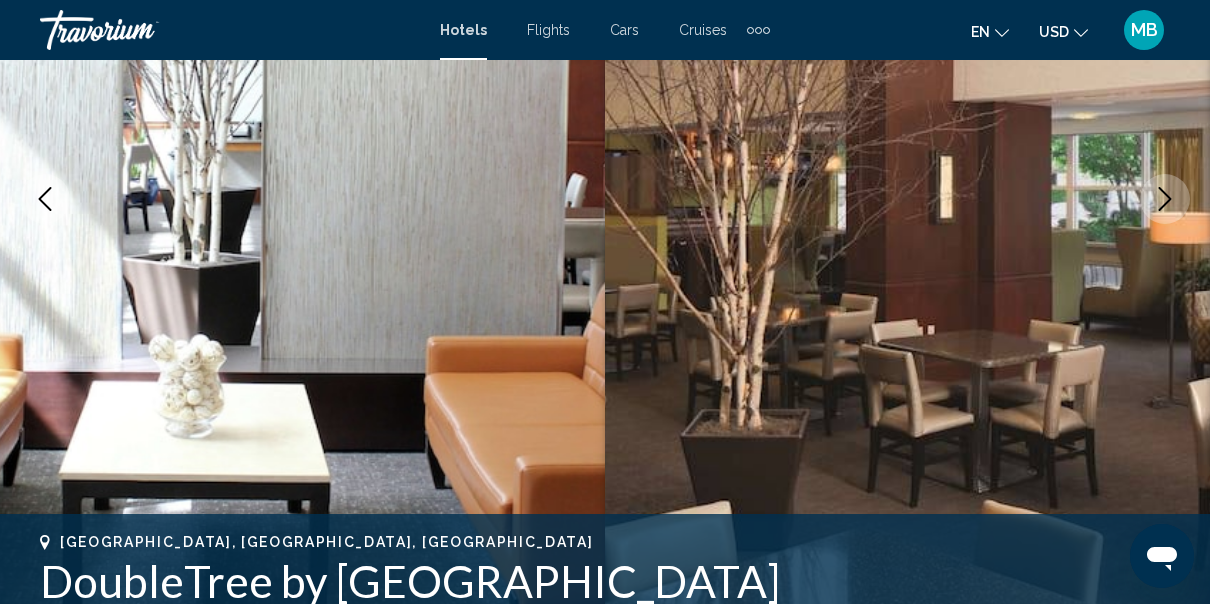 click at bounding box center (1165, 199) 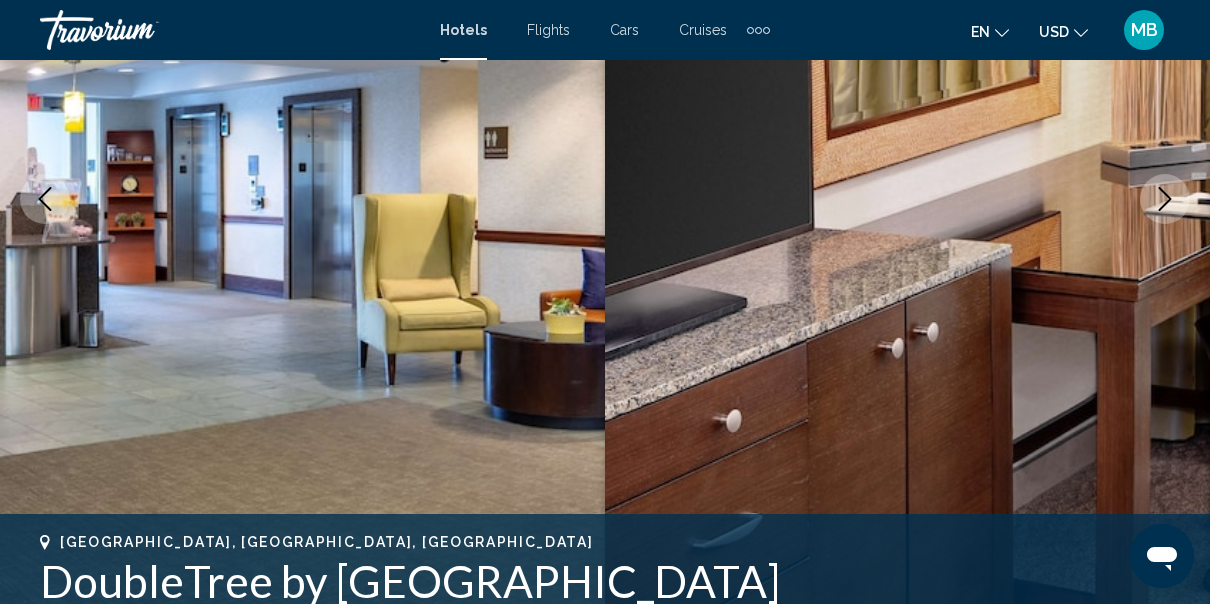 click at bounding box center [1165, 199] 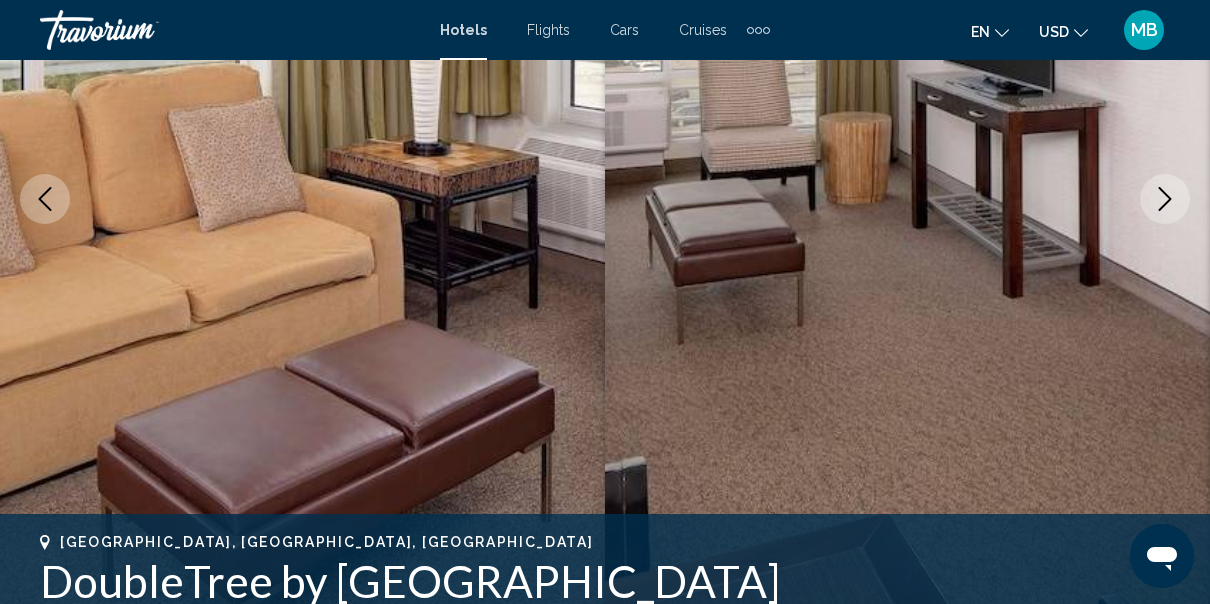 click at bounding box center [1165, 199] 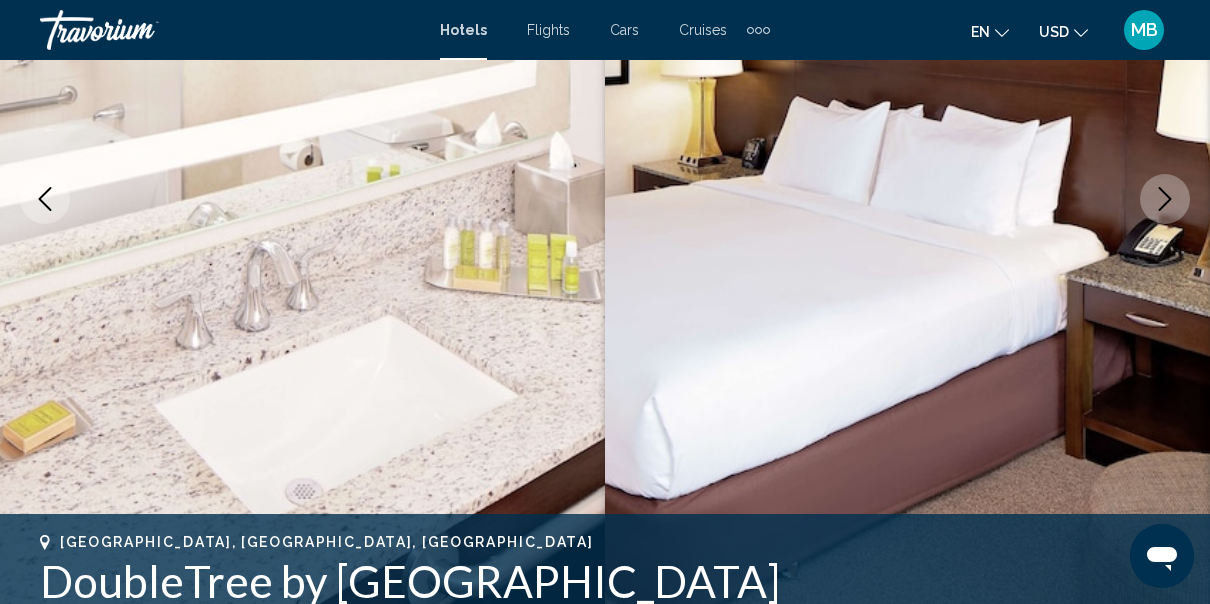 click at bounding box center (1165, 199) 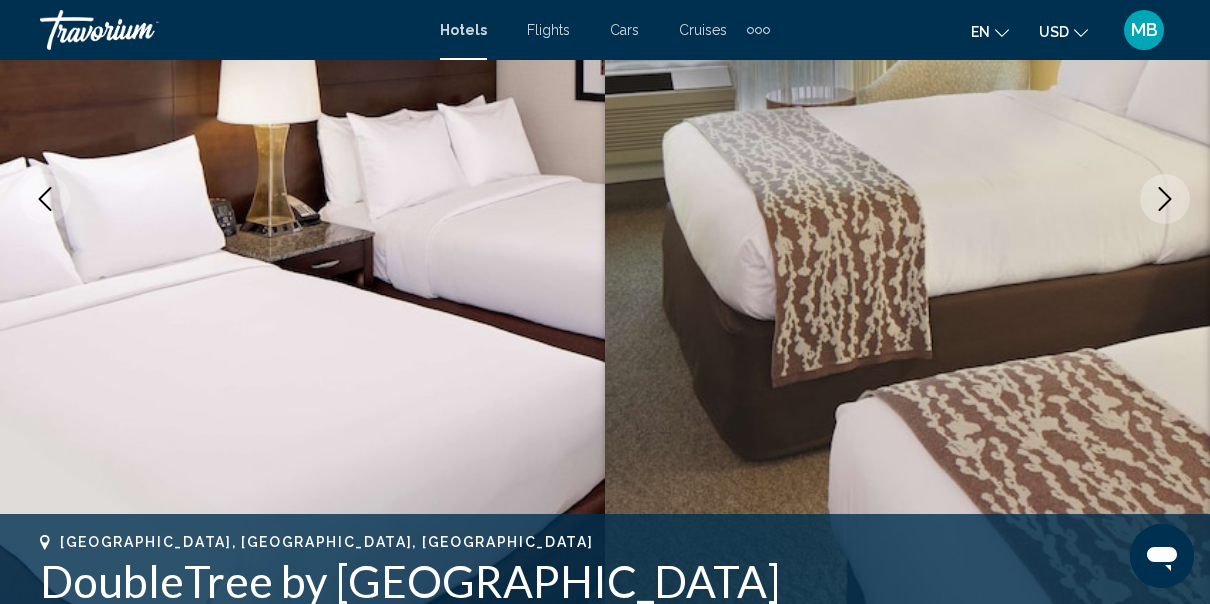 click at bounding box center [1165, 199] 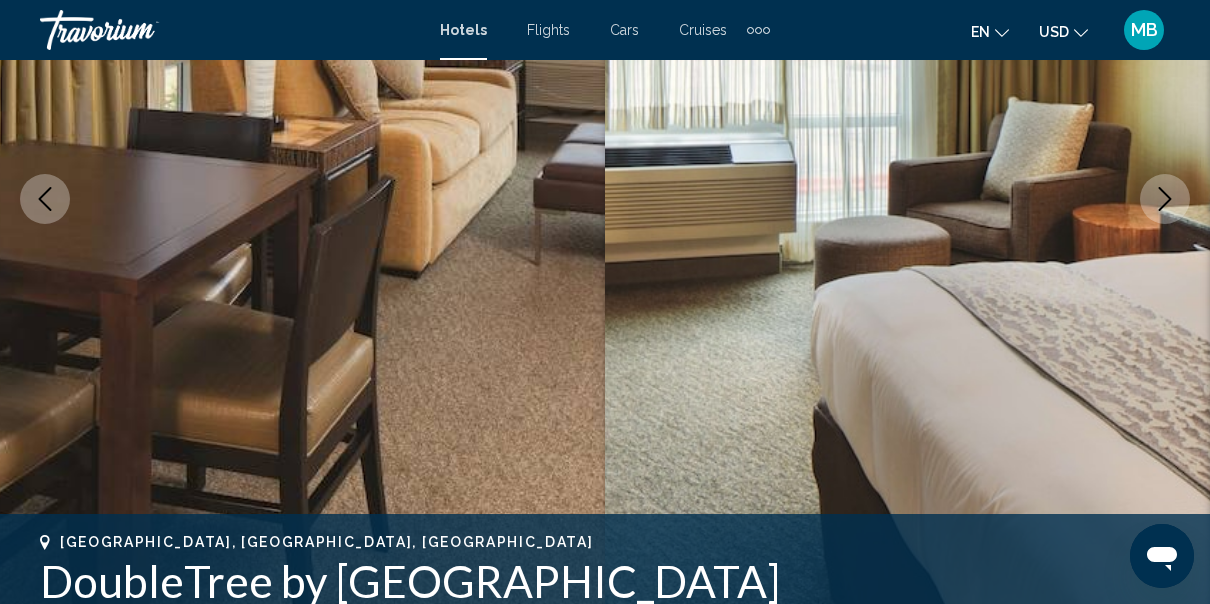 click at bounding box center (1165, 199) 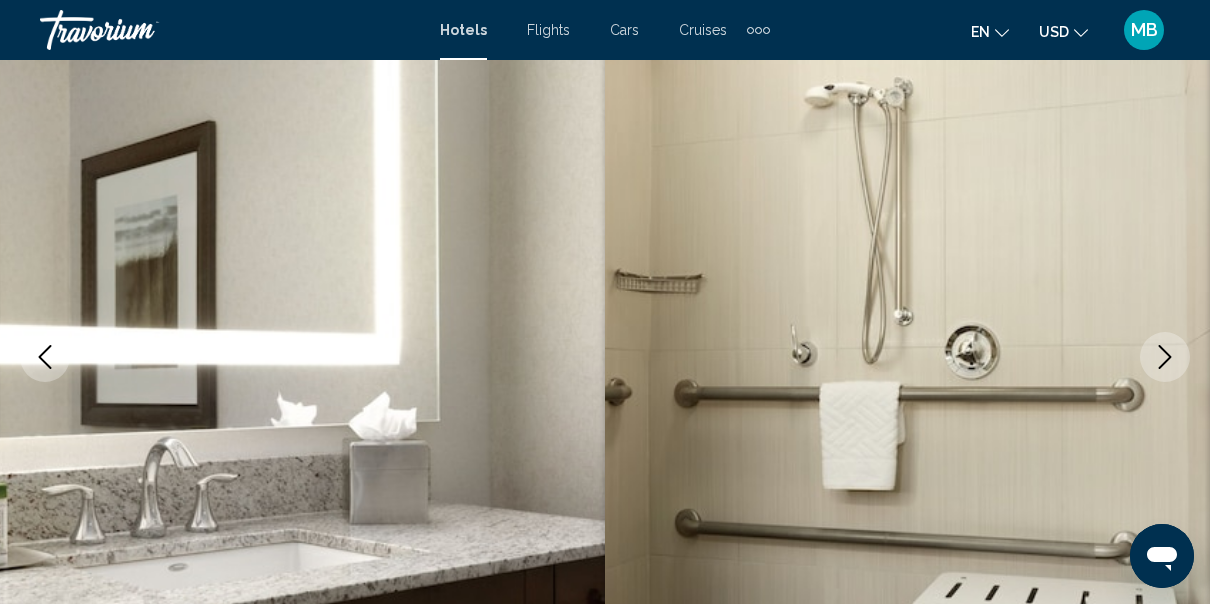 scroll, scrollTop: 0, scrollLeft: 0, axis: both 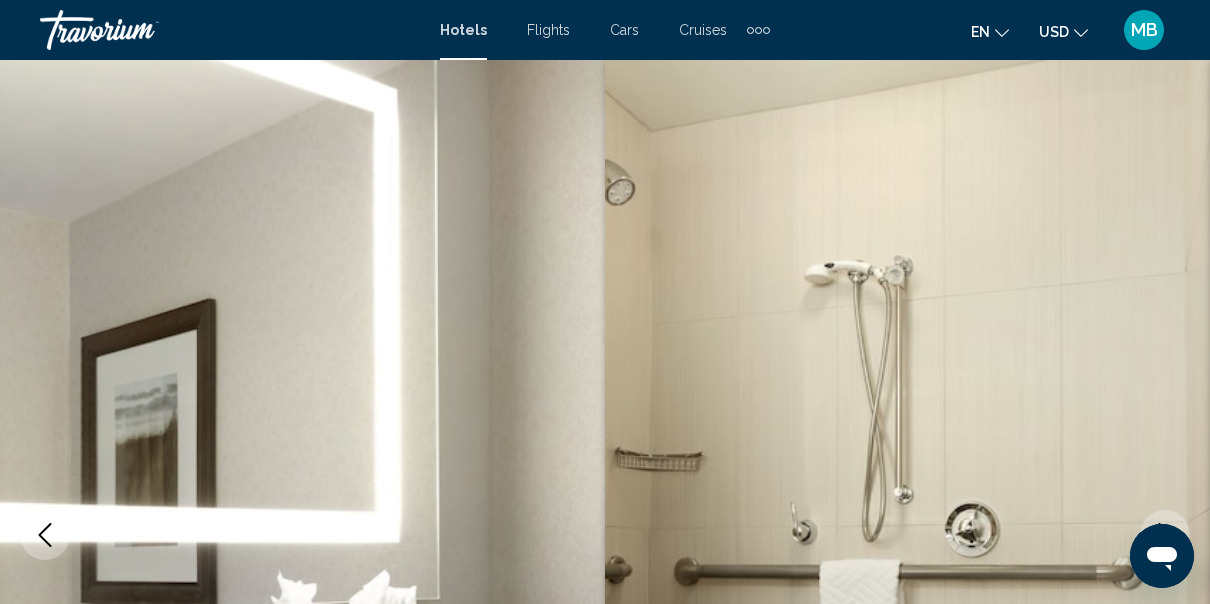 click on "MB" at bounding box center [1144, 30] 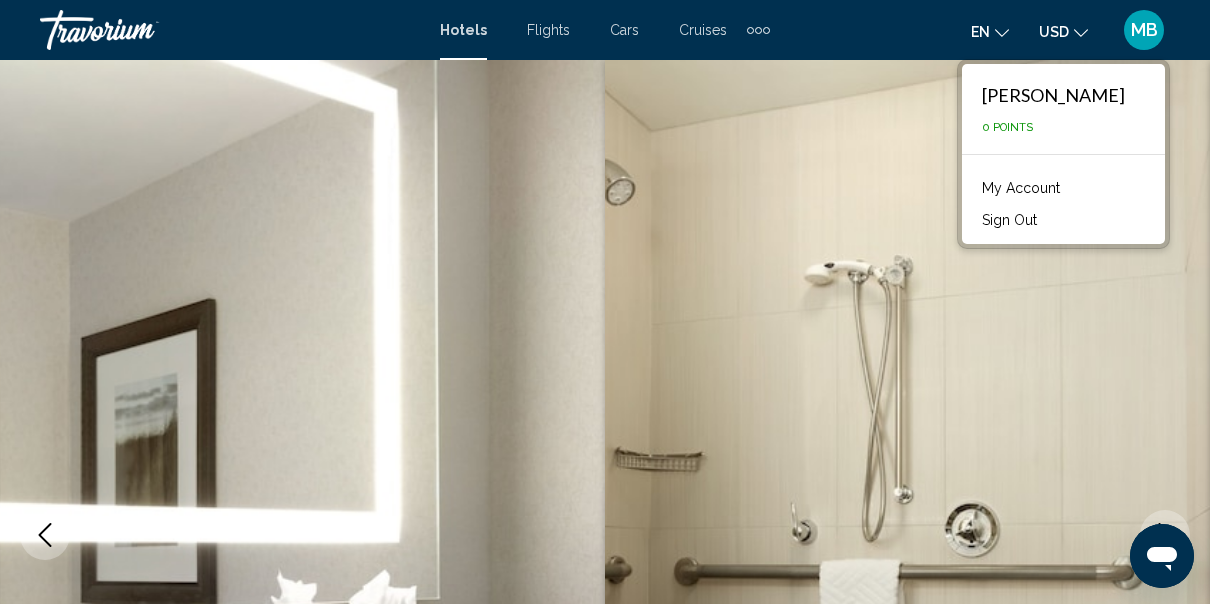 click at bounding box center [907, 535] 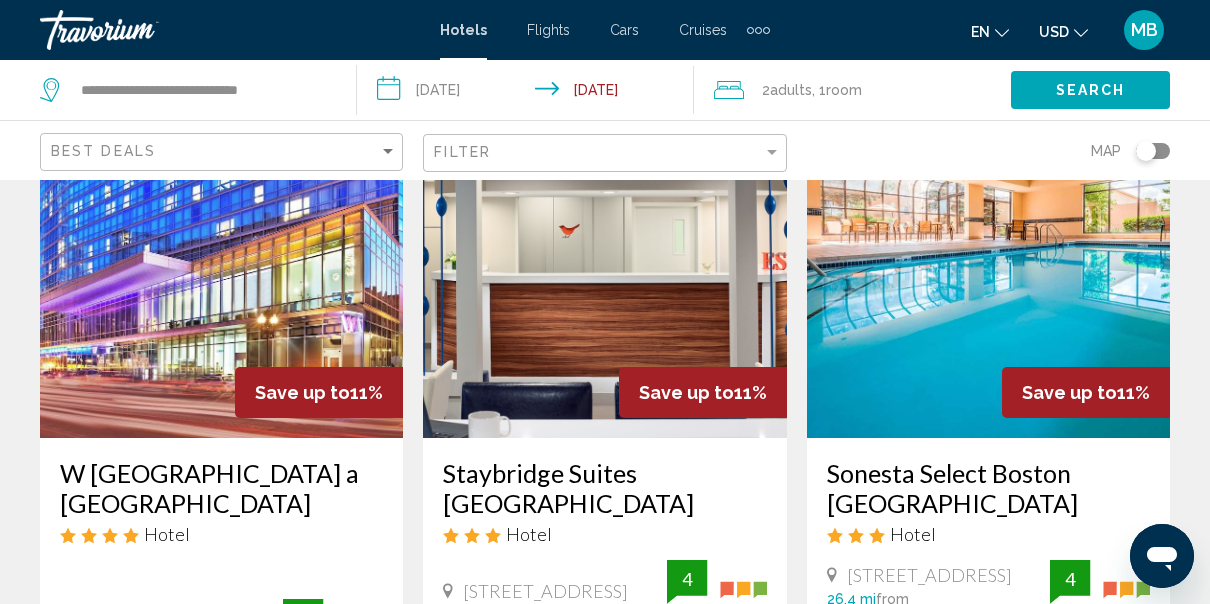 scroll, scrollTop: 132, scrollLeft: 0, axis: vertical 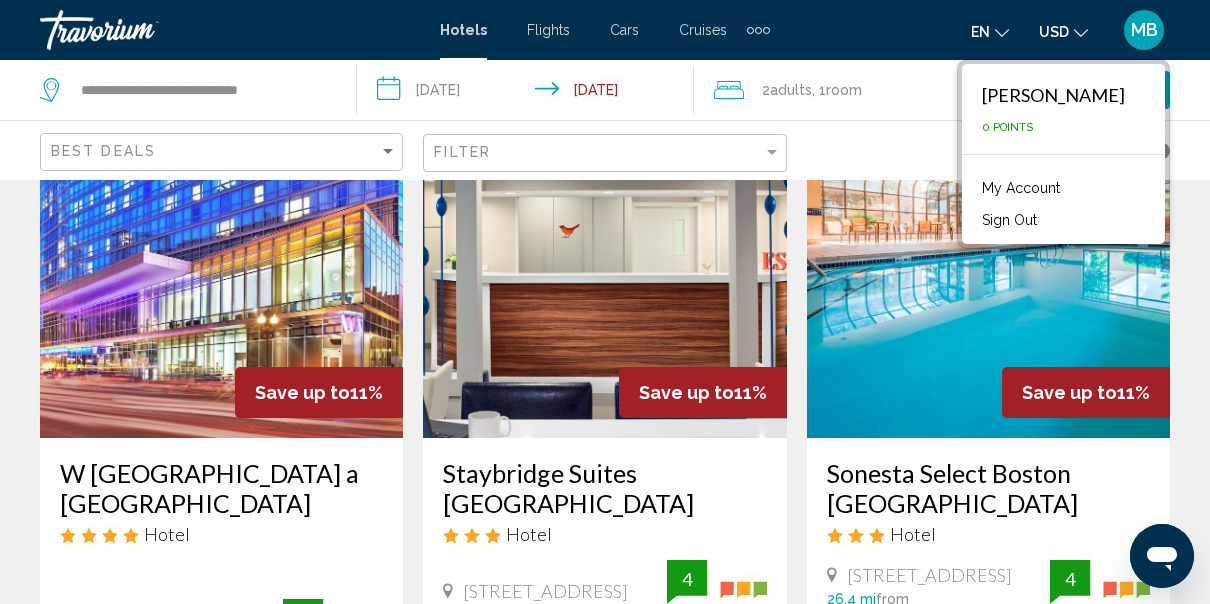 click on "Map" 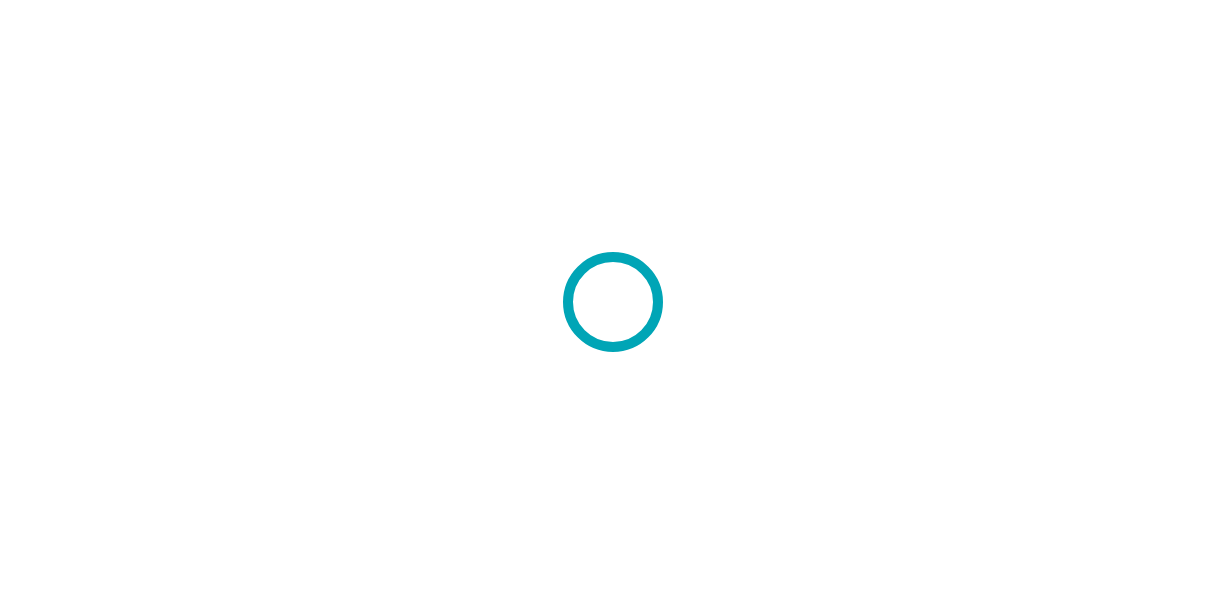 scroll, scrollTop: 0, scrollLeft: 0, axis: both 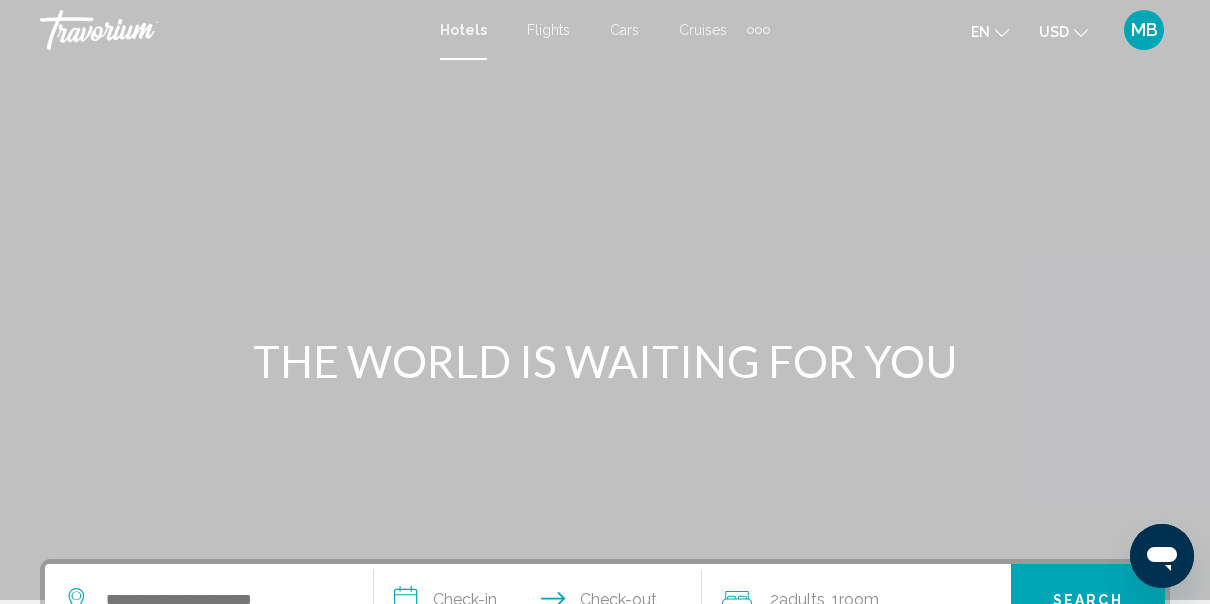 click on "MB" at bounding box center [1144, 30] 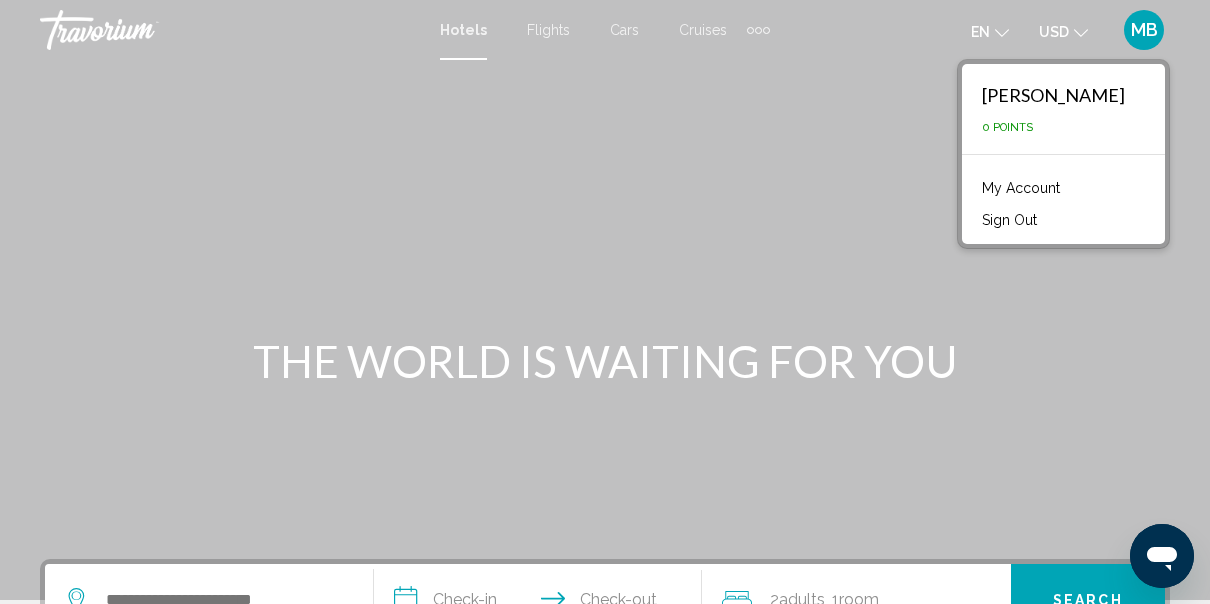 click at bounding box center (605, 300) 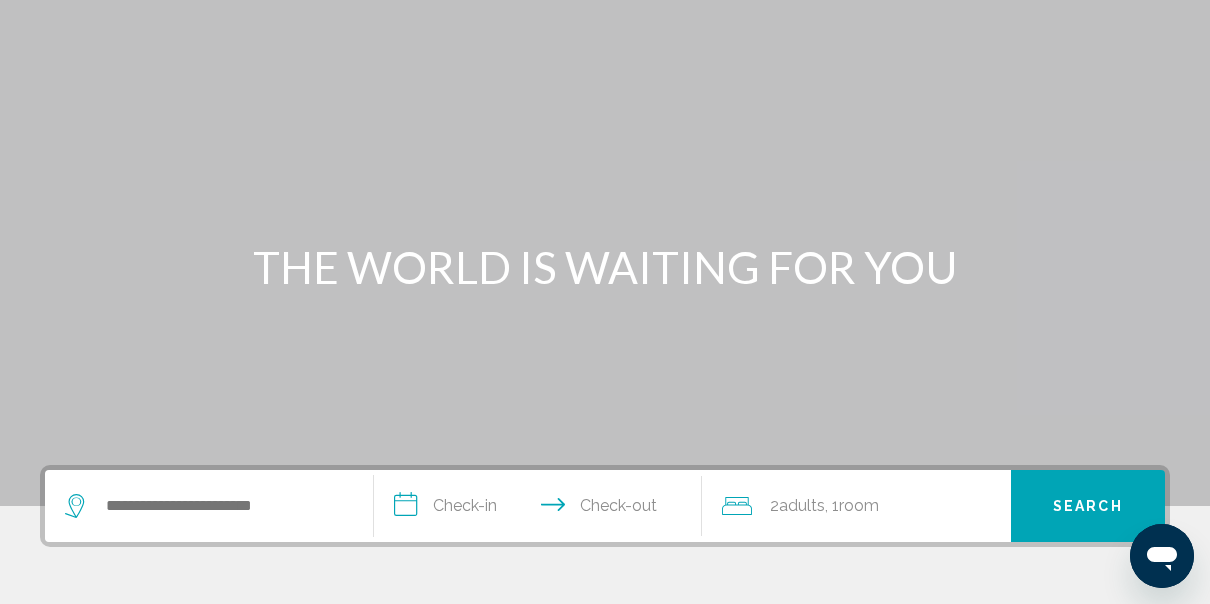 scroll, scrollTop: 0, scrollLeft: 0, axis: both 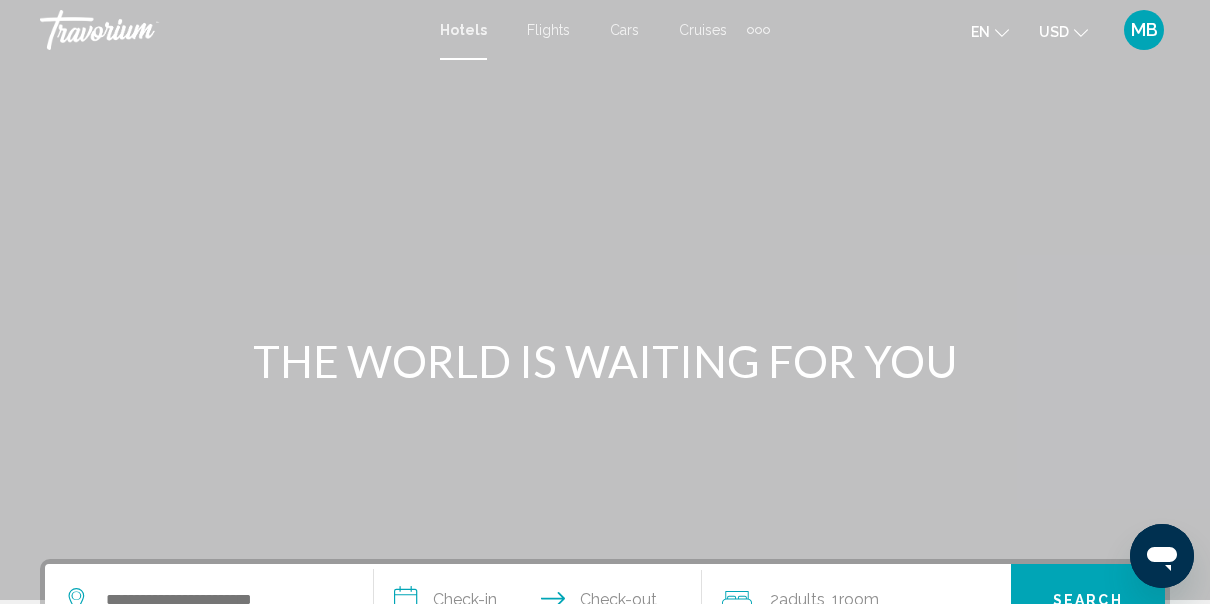 click on "MB" at bounding box center [1144, 30] 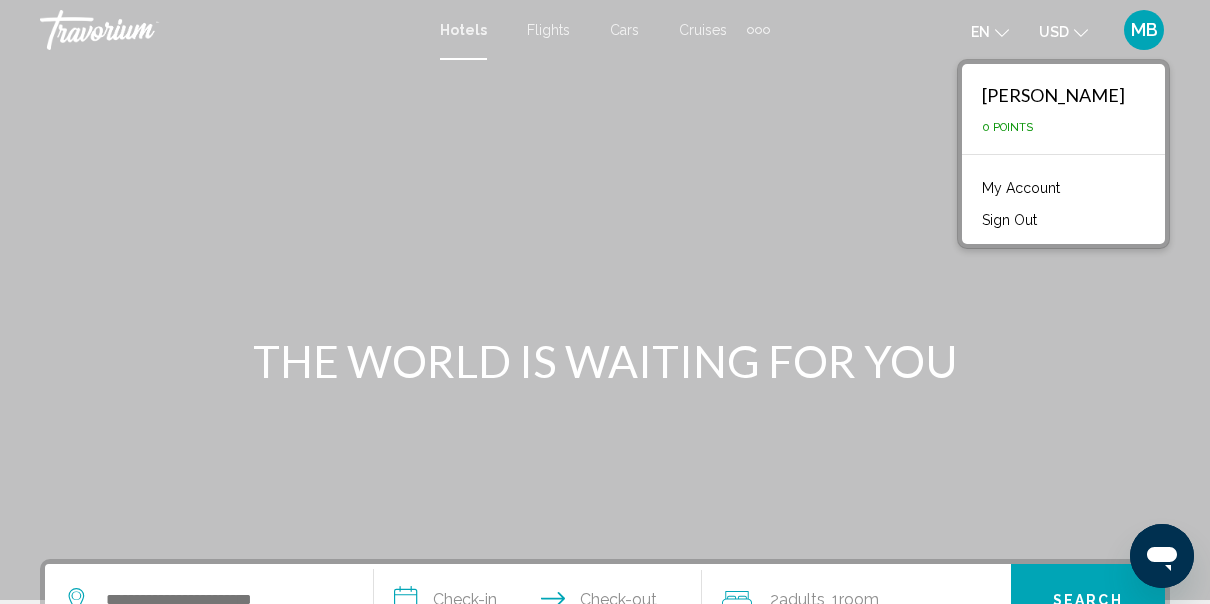 click on "Sign Out" at bounding box center [1009, 220] 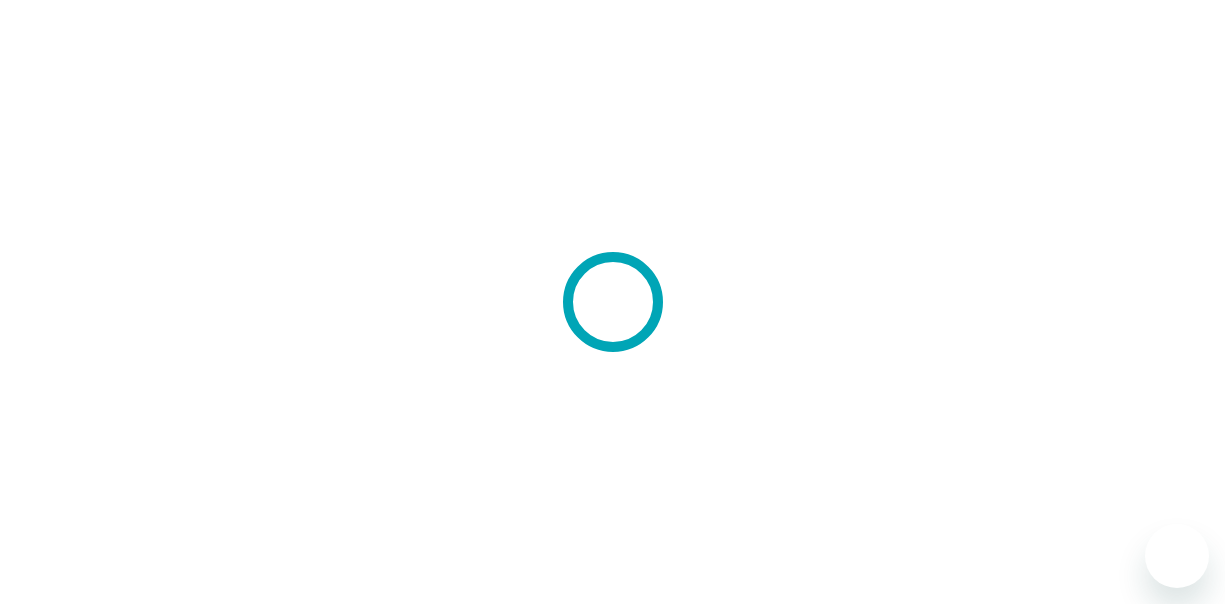 scroll, scrollTop: 0, scrollLeft: 0, axis: both 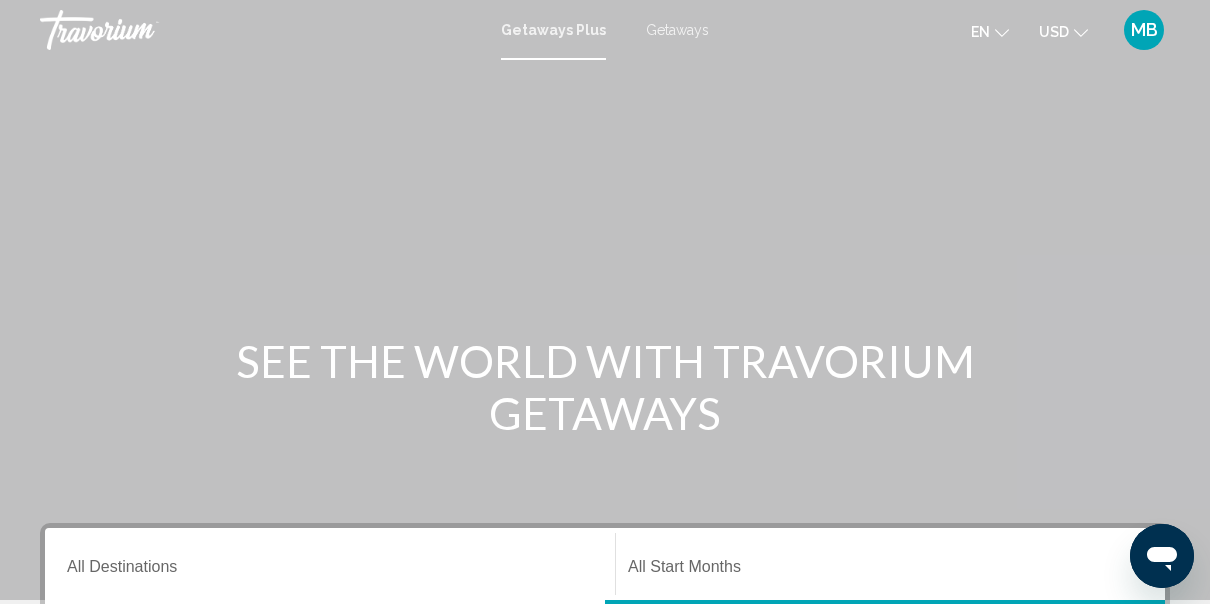 click on "MB" at bounding box center (1144, 30) 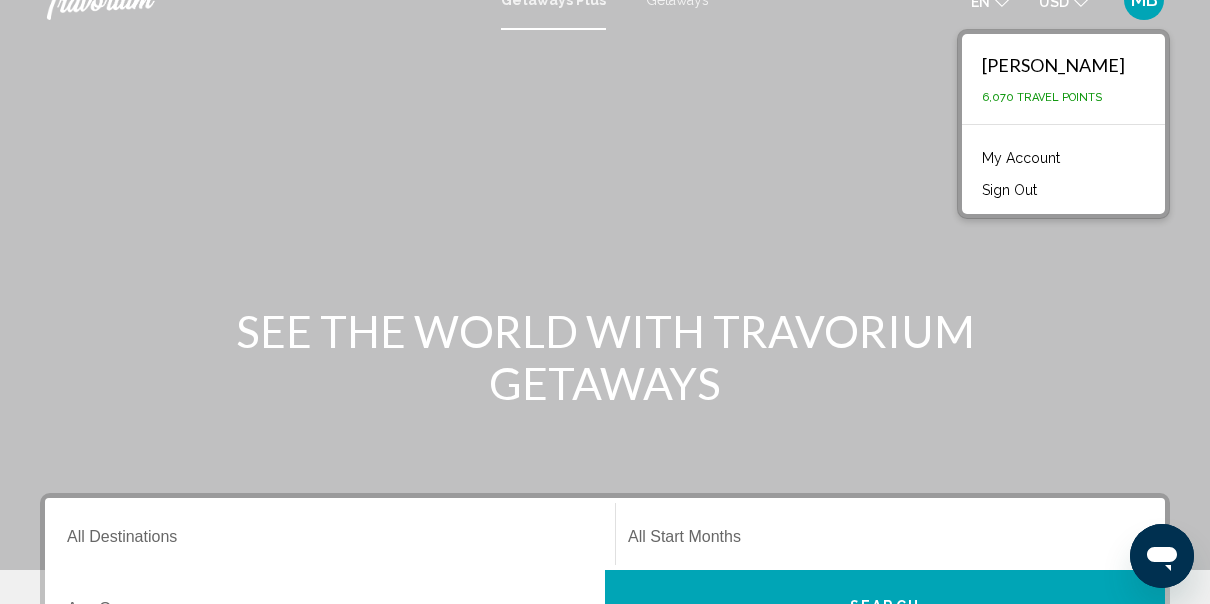 scroll, scrollTop: 0, scrollLeft: 0, axis: both 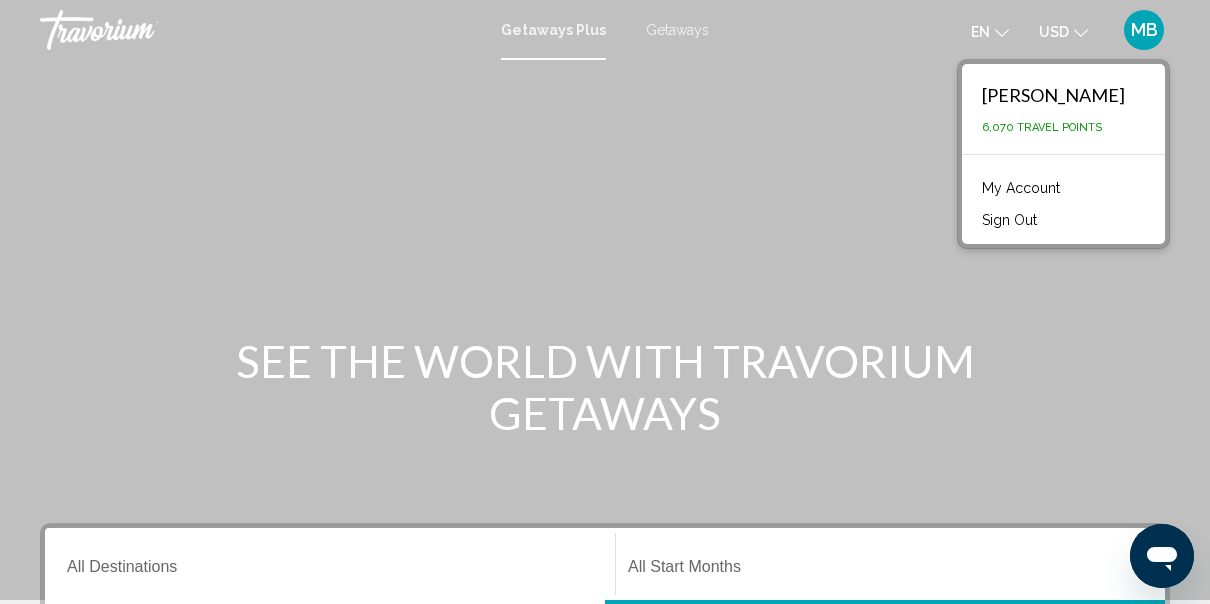 click on "Getaways" at bounding box center (677, 30) 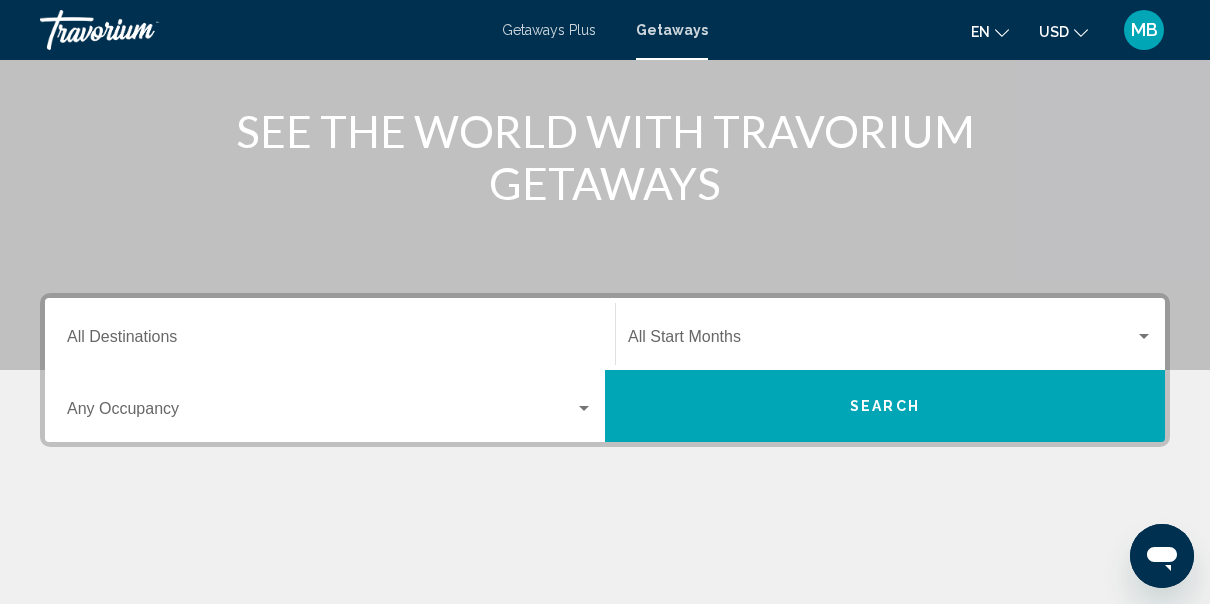 scroll, scrollTop: 232, scrollLeft: 0, axis: vertical 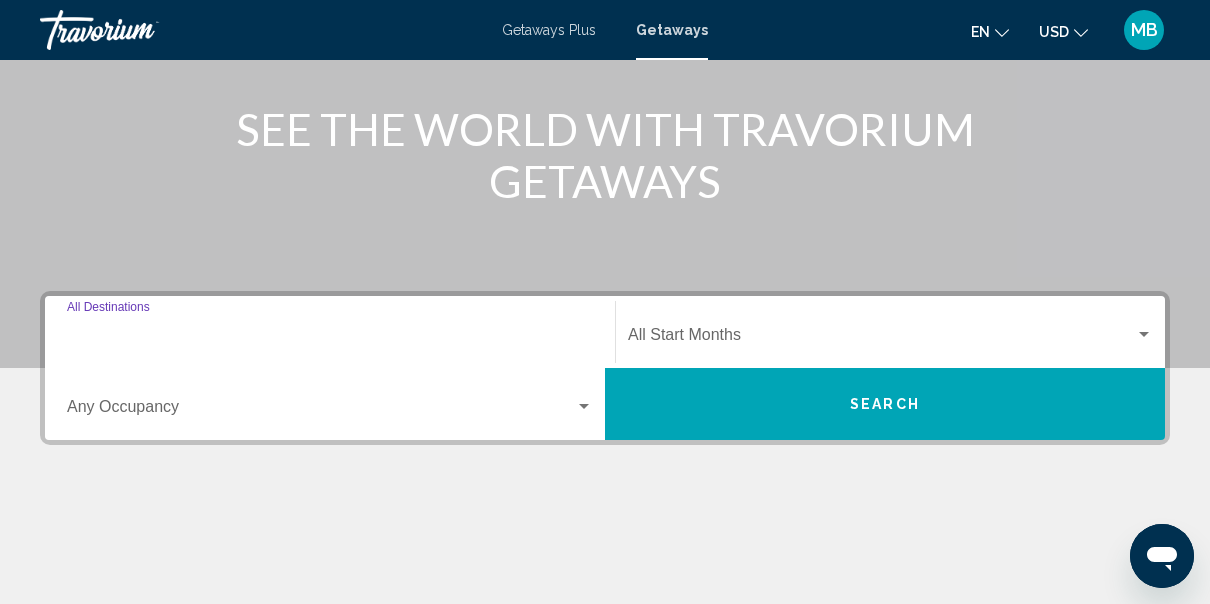 click on "Destination All Destinations" at bounding box center [330, 339] 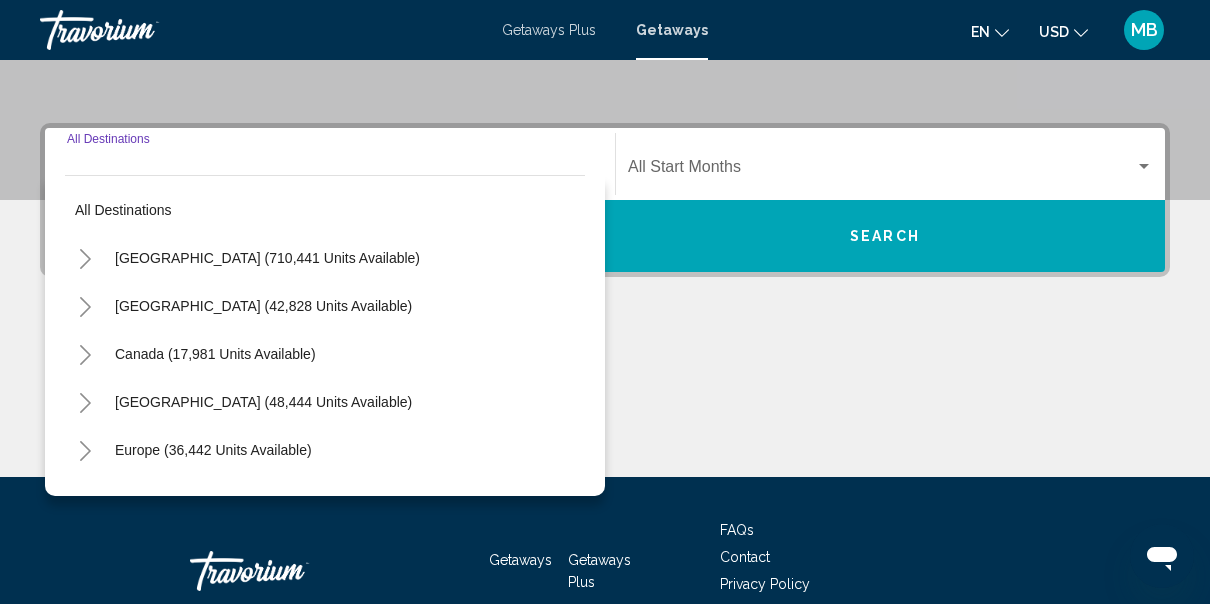 scroll, scrollTop: 458, scrollLeft: 0, axis: vertical 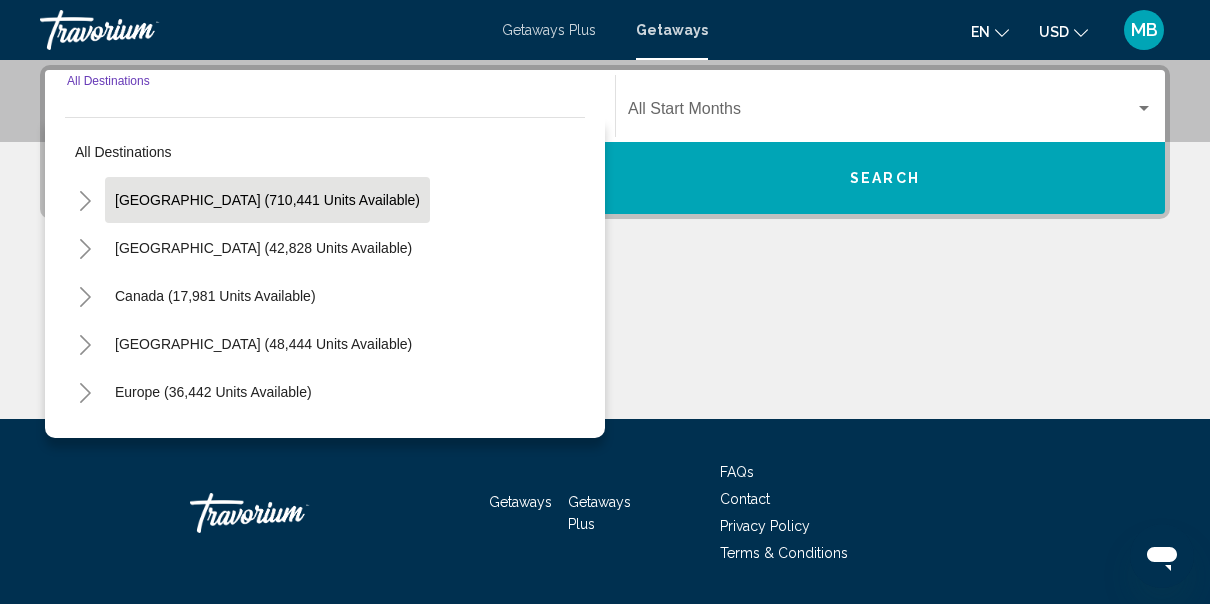 click on "United States (710,441 units available)" at bounding box center [263, 248] 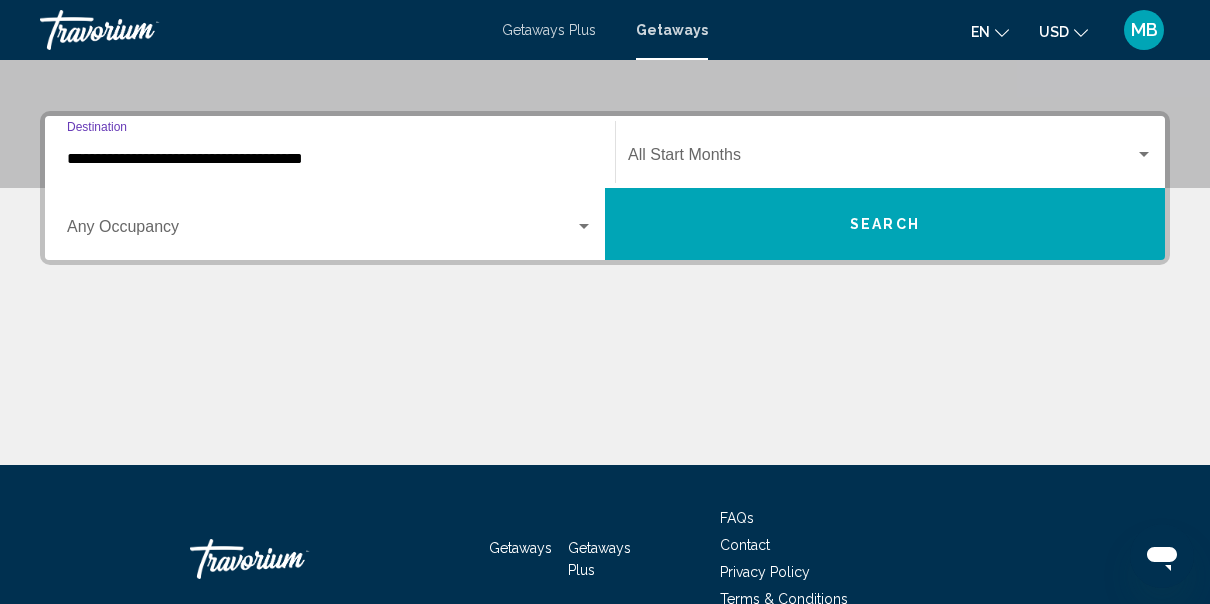 scroll, scrollTop: 406, scrollLeft: 0, axis: vertical 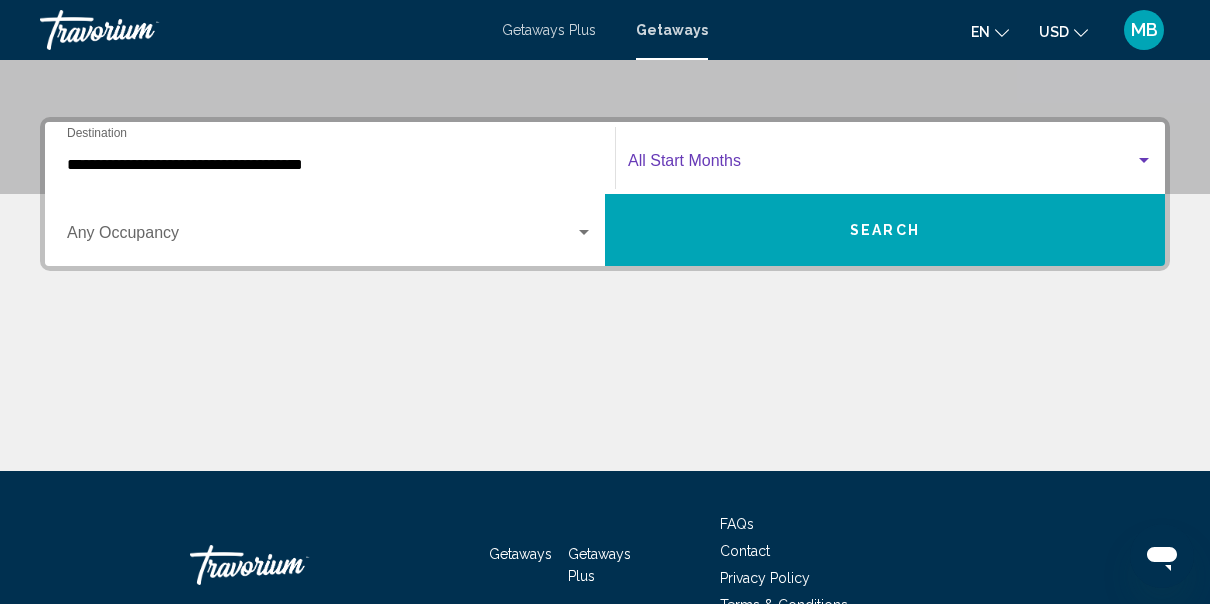 click at bounding box center [1144, 161] 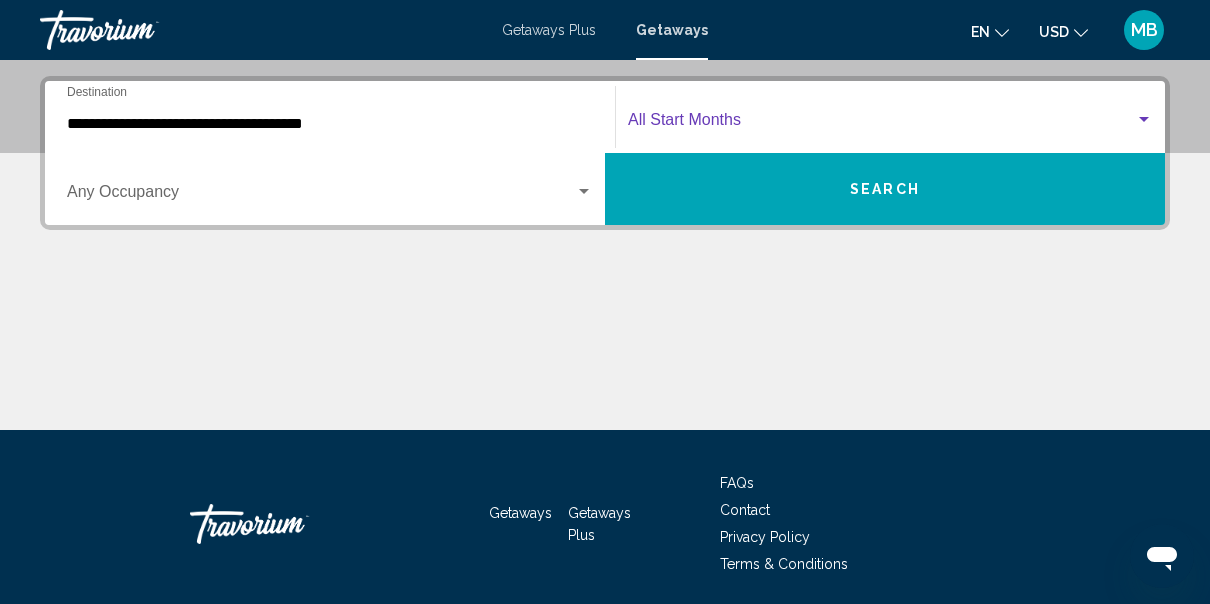 scroll, scrollTop: 458, scrollLeft: 0, axis: vertical 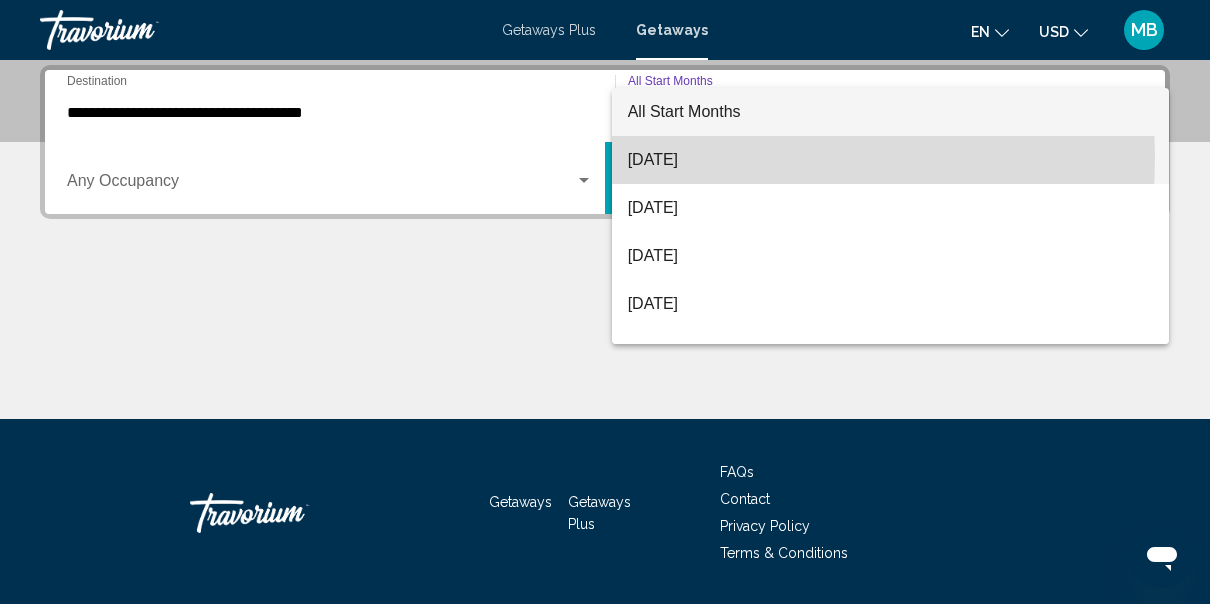 click on "July 2025" at bounding box center [891, 160] 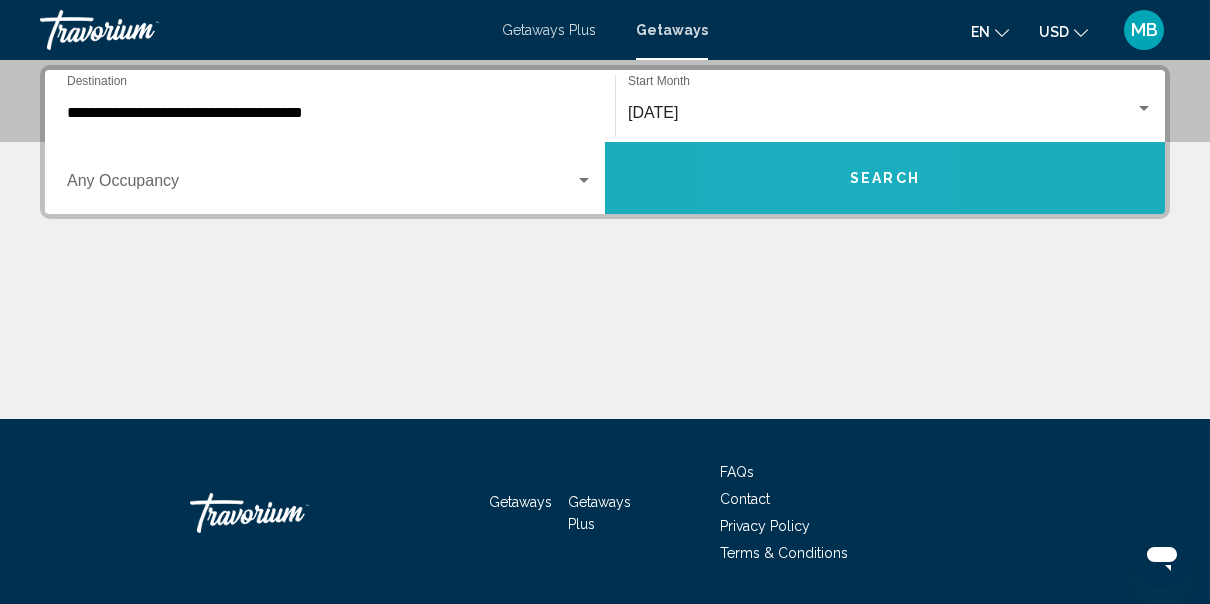 click on "Search" at bounding box center [885, 178] 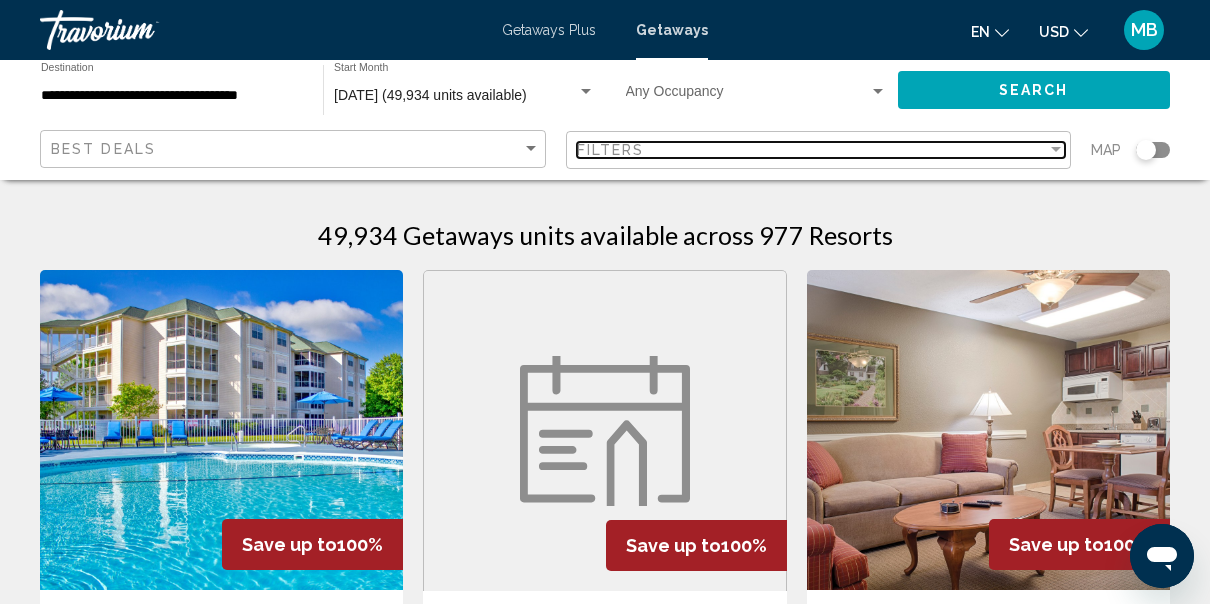 click at bounding box center (1056, 149) 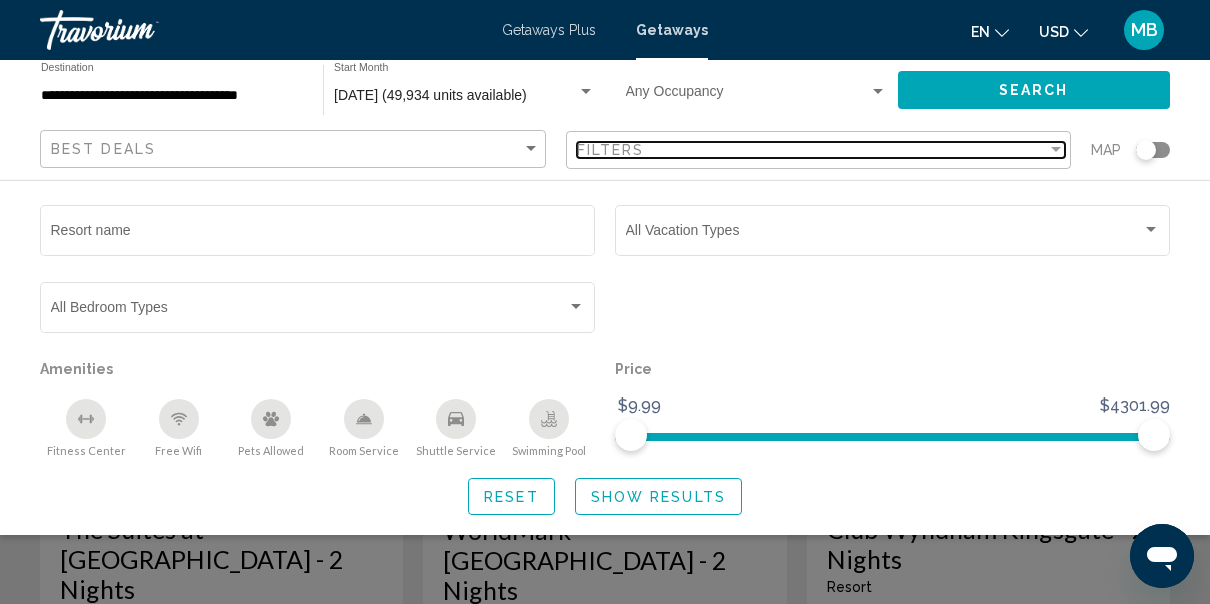 scroll, scrollTop: 0, scrollLeft: 0, axis: both 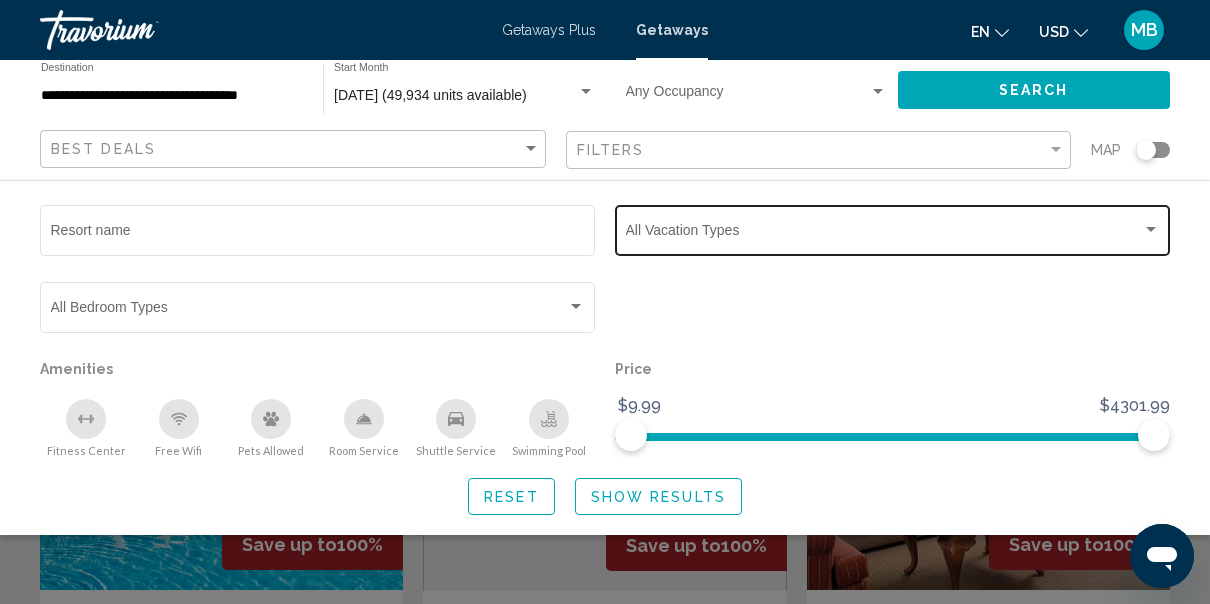 click at bounding box center (1151, 230) 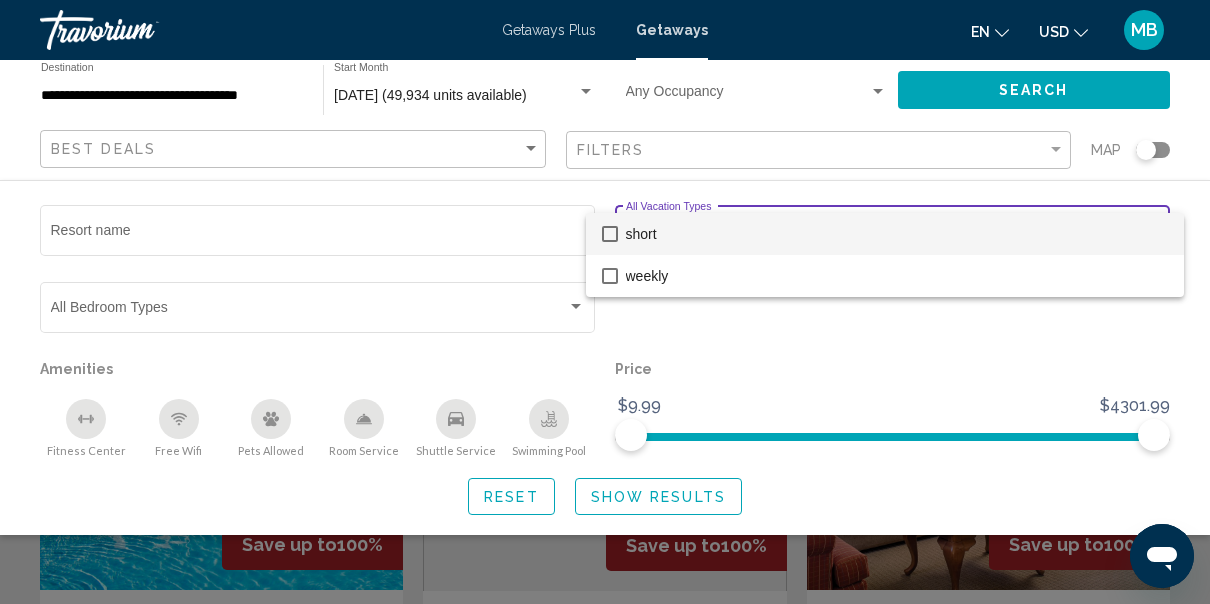click at bounding box center [605, 302] 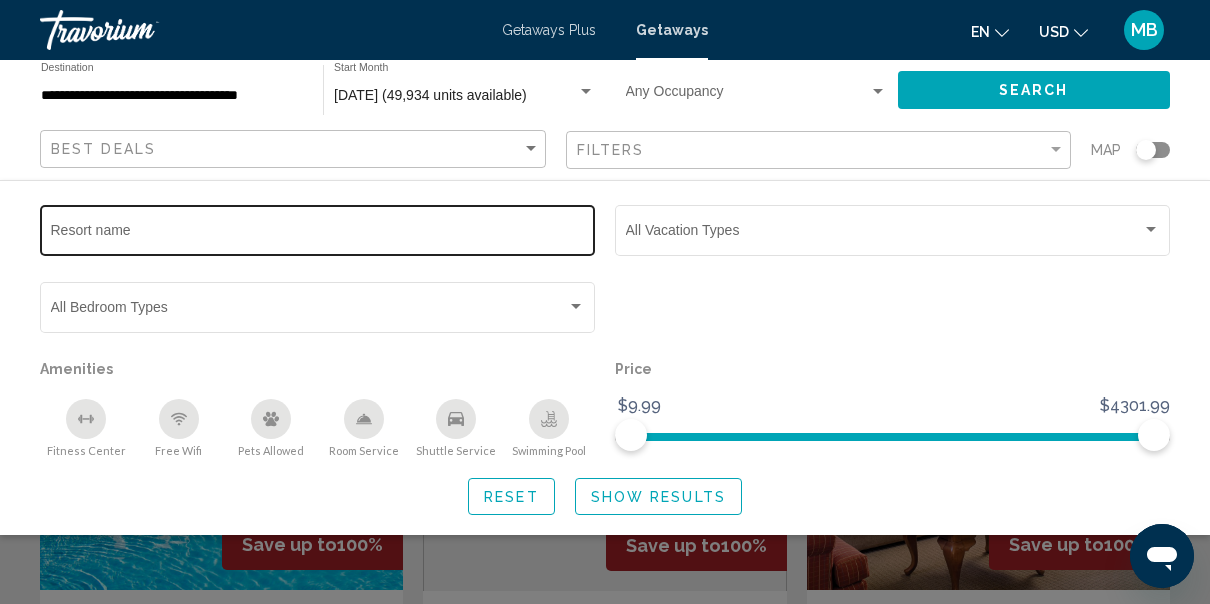 click on "Resort name" 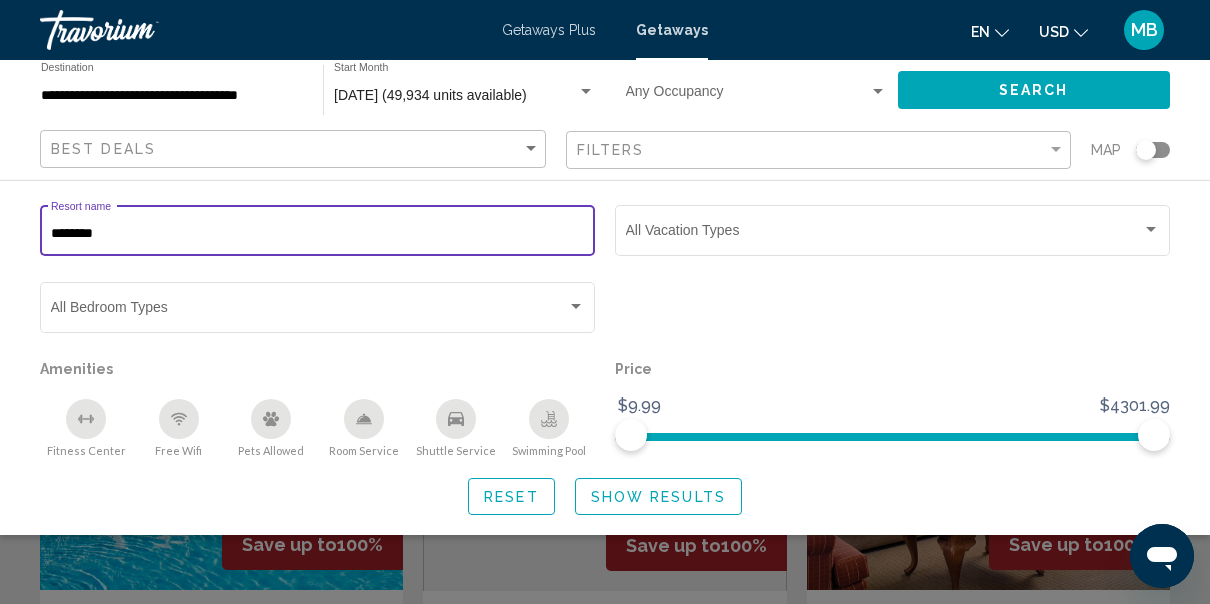 type on "********" 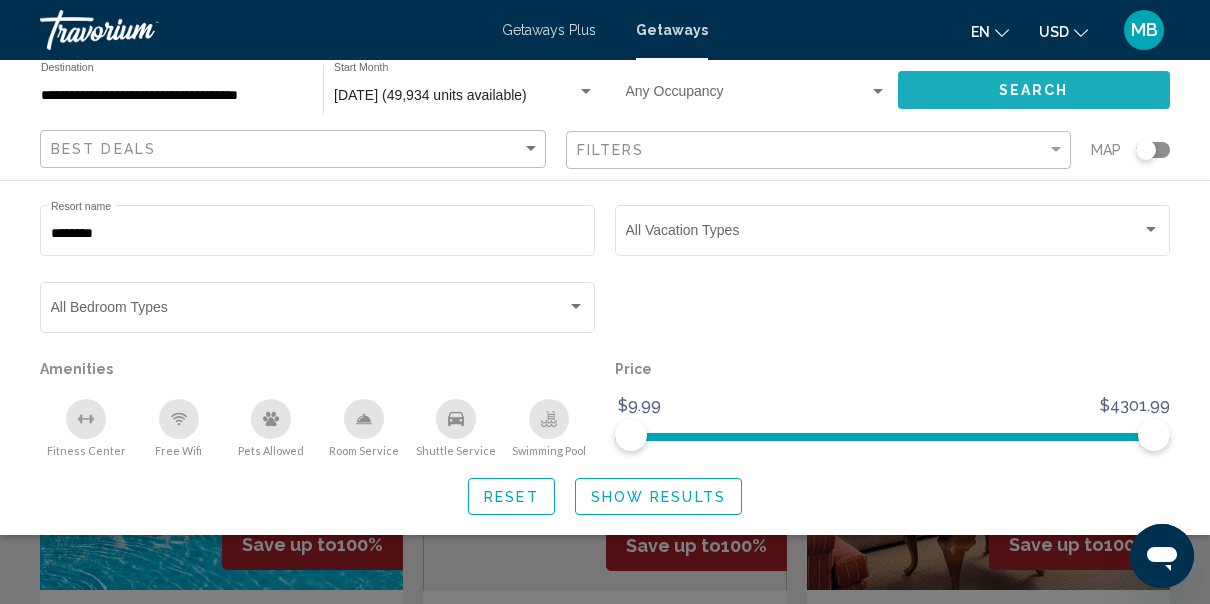 click on "Search" 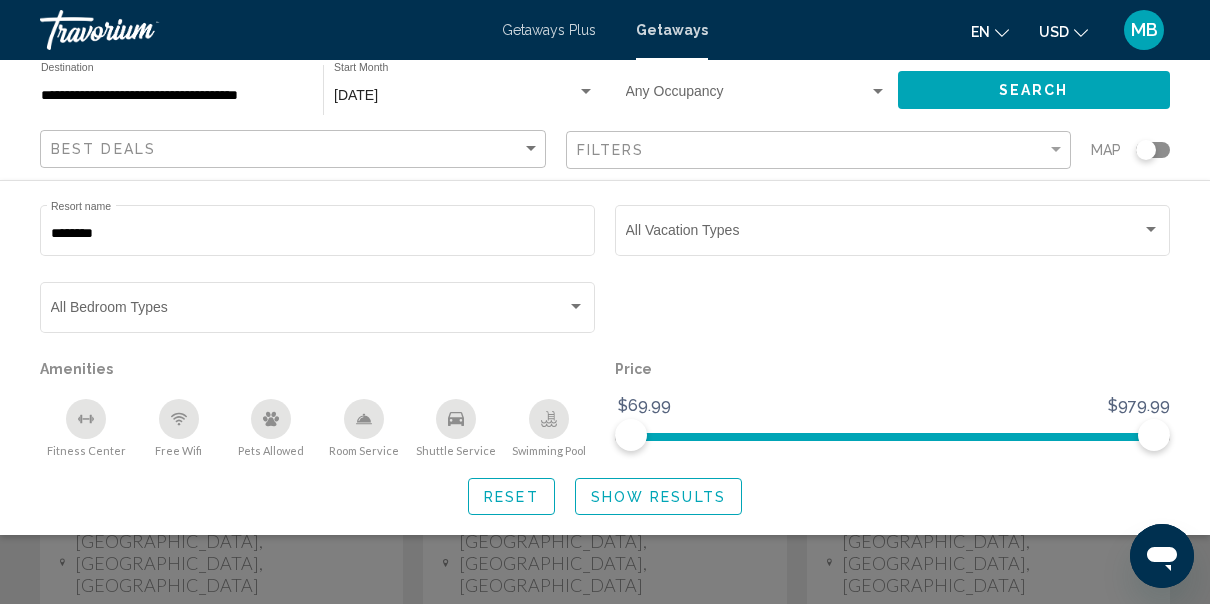 scroll, scrollTop: 241, scrollLeft: 0, axis: vertical 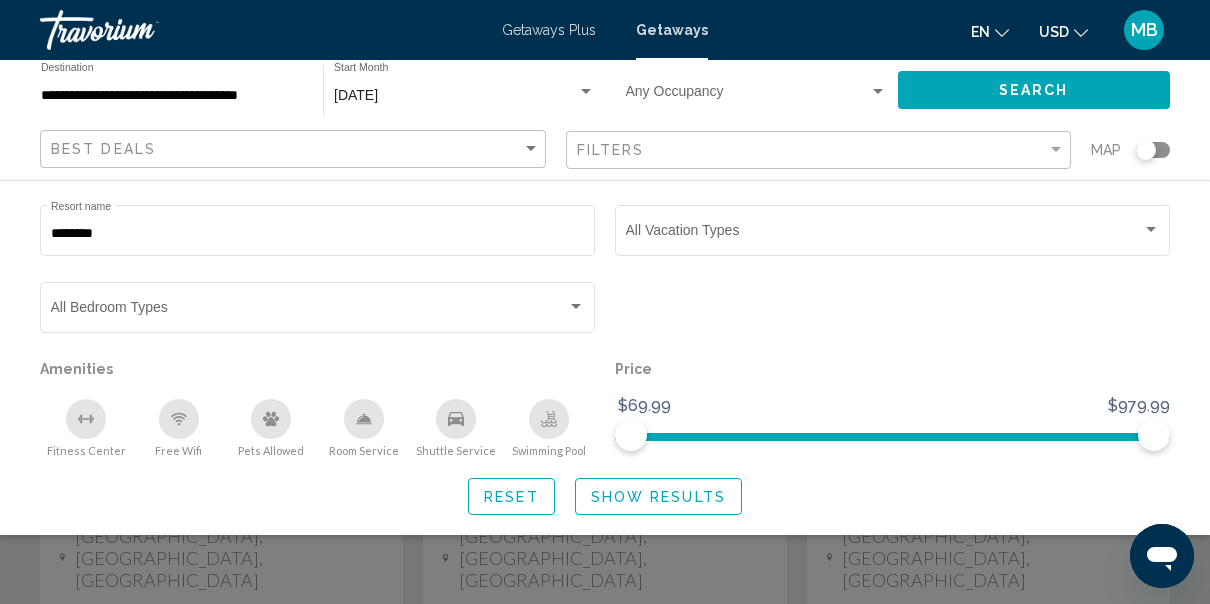 click 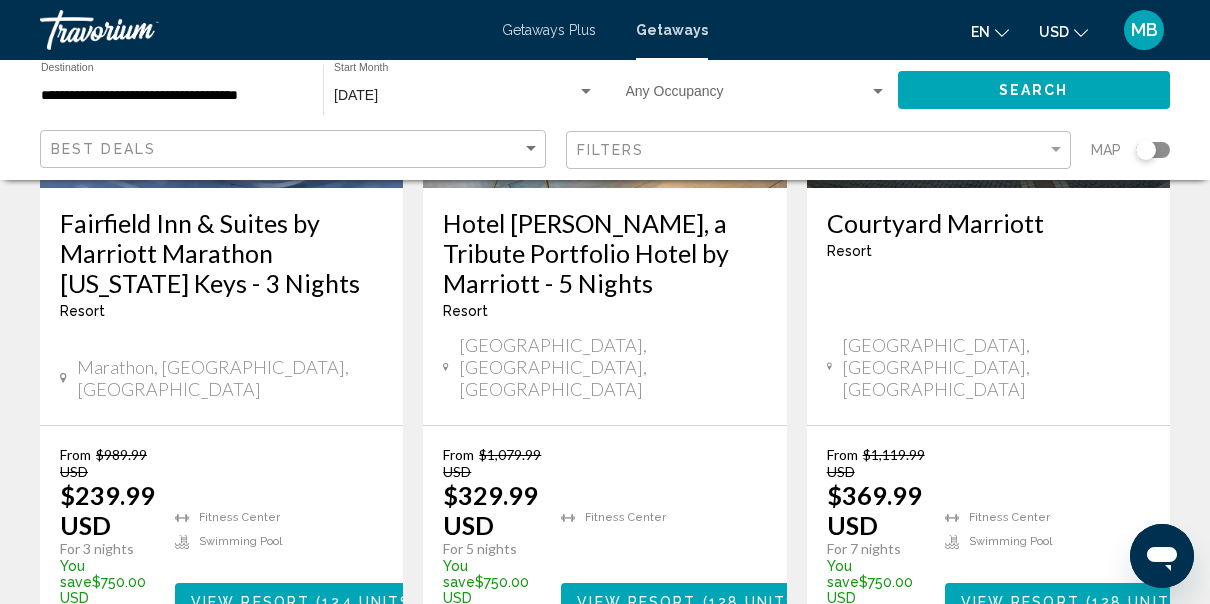 scroll, scrollTop: 2997, scrollLeft: 0, axis: vertical 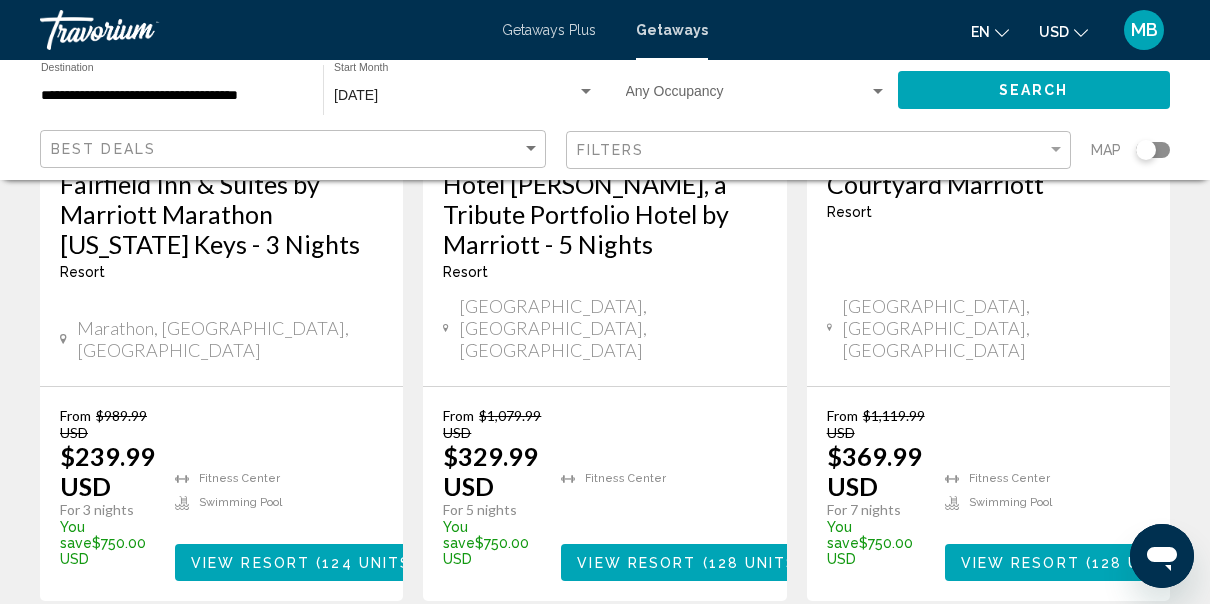 click on "2" at bounding box center [640, 661] 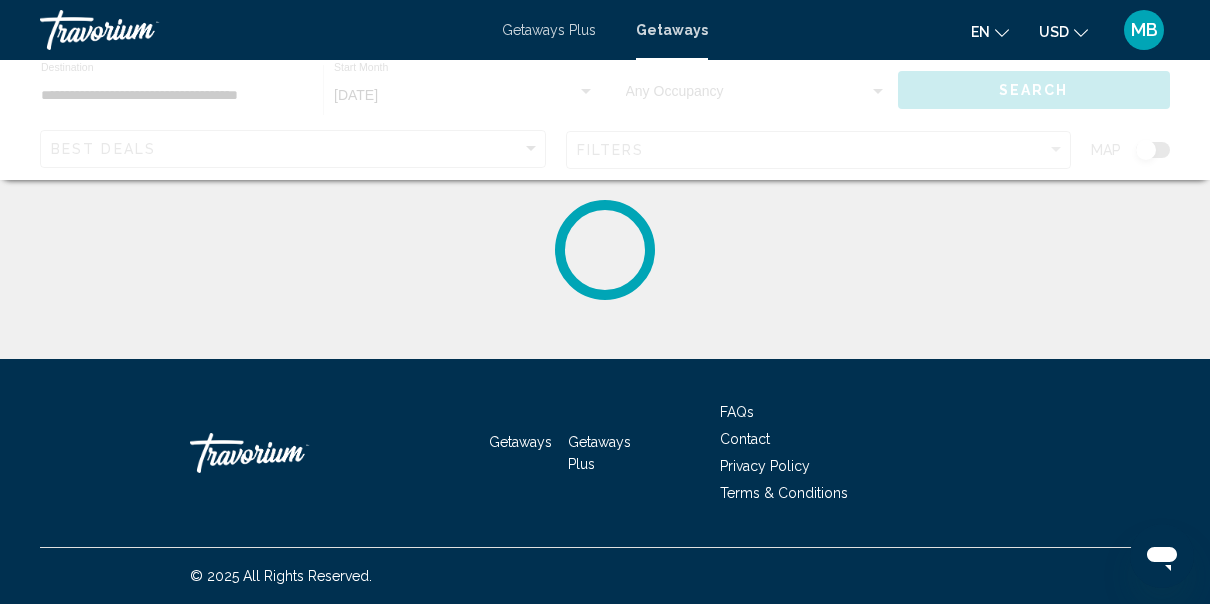 scroll, scrollTop: 0, scrollLeft: 0, axis: both 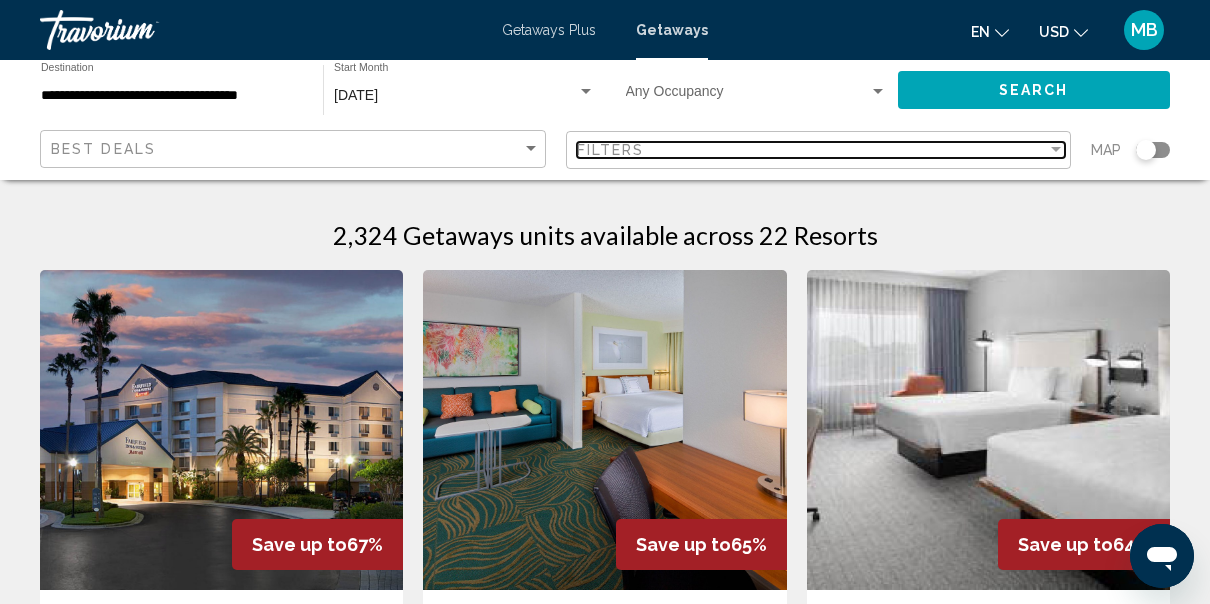 click on "Filters" at bounding box center [812, 150] 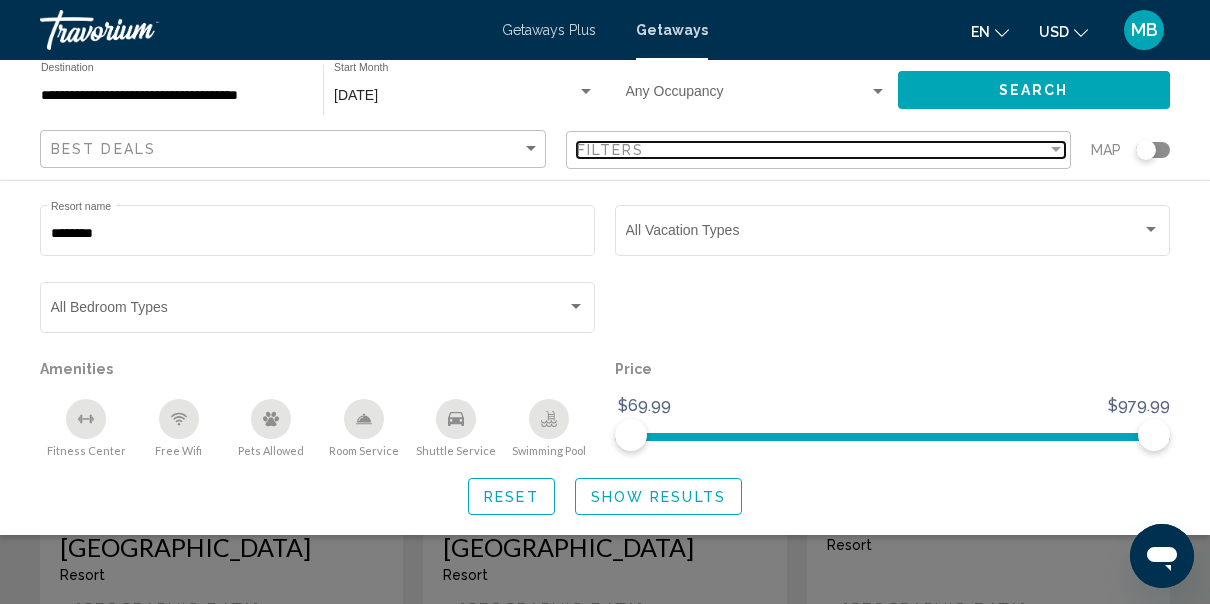 scroll, scrollTop: 0, scrollLeft: 0, axis: both 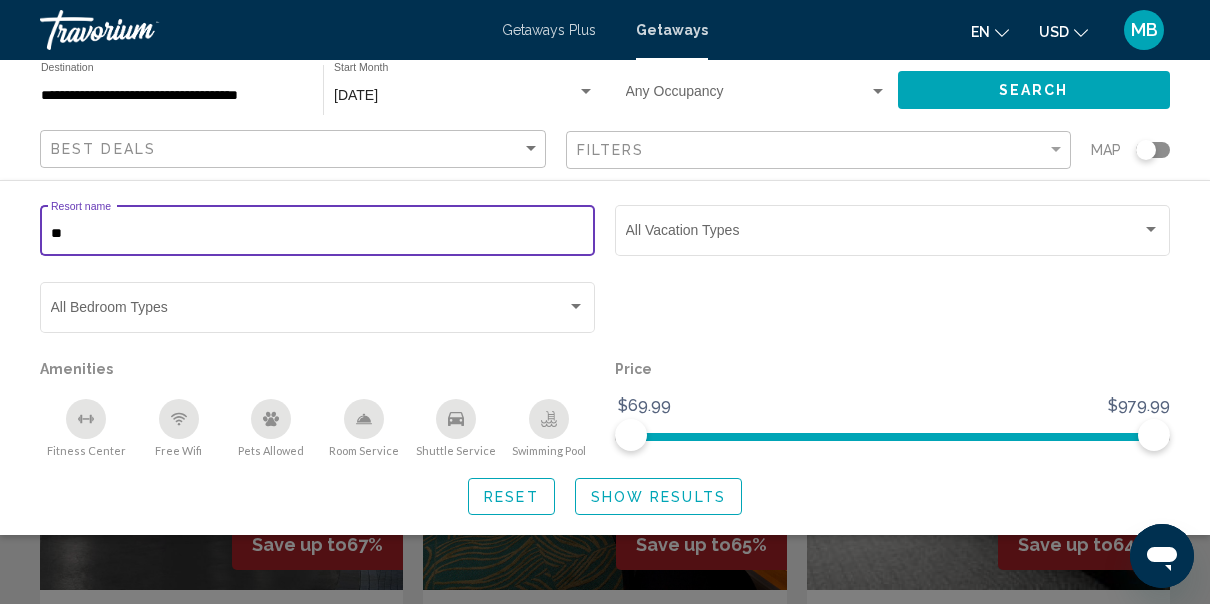 type on "*" 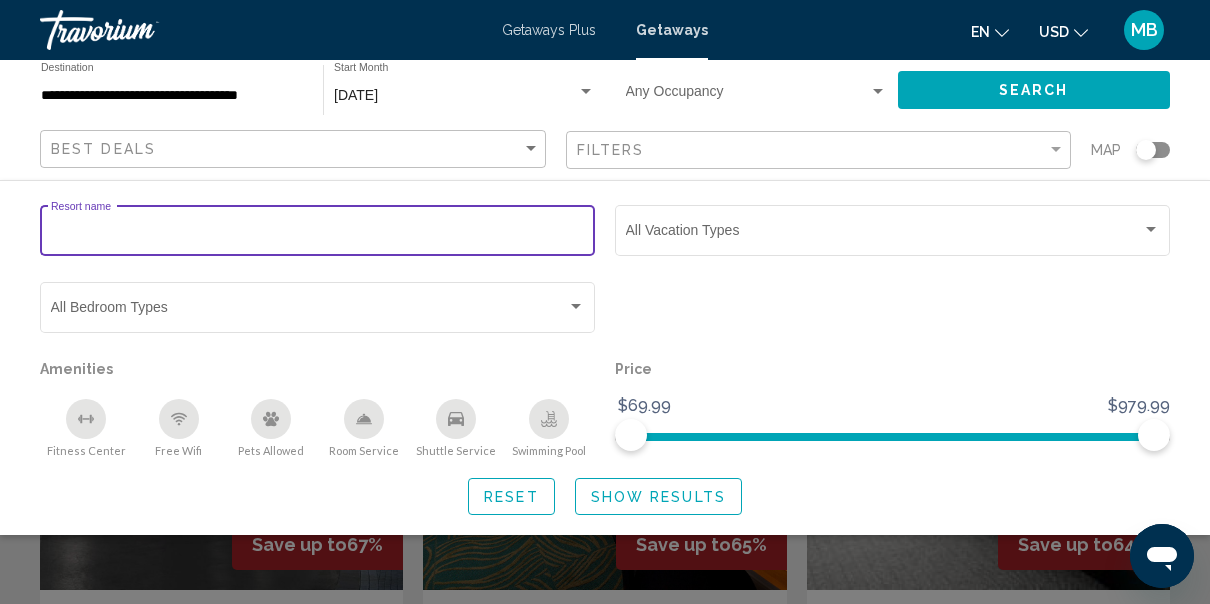 type 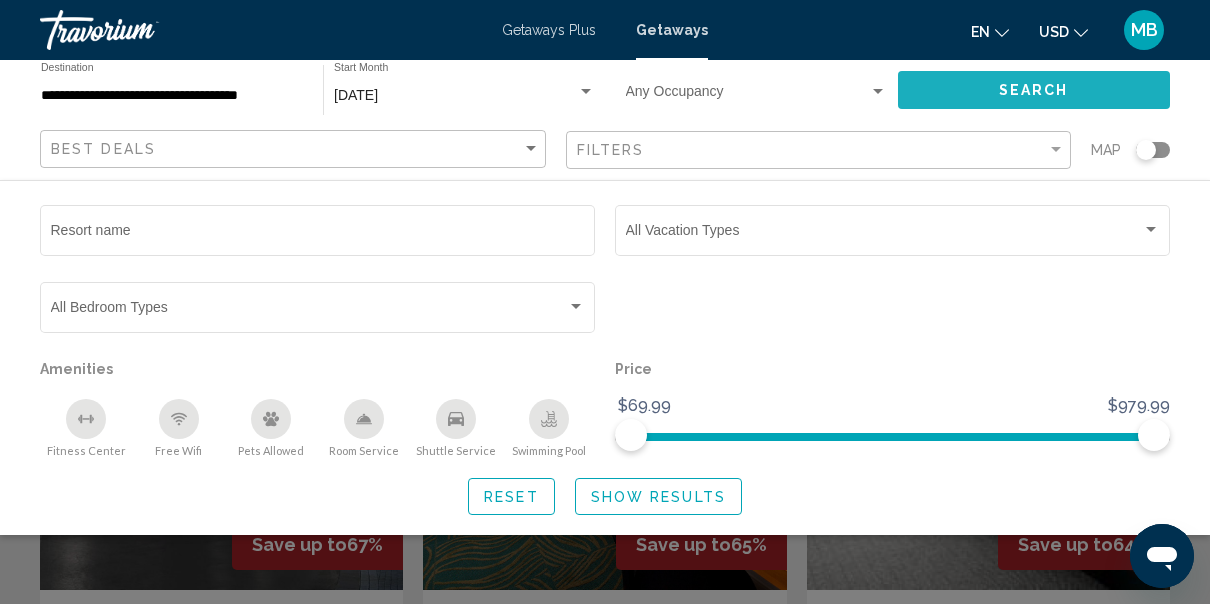 click on "Search" 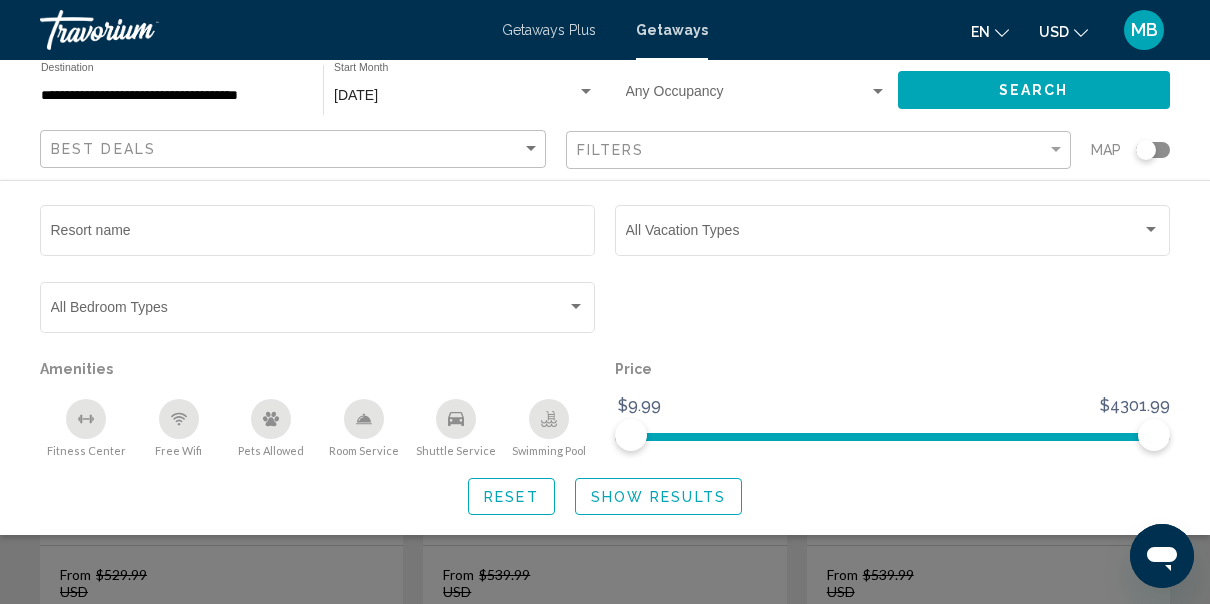 scroll, scrollTop: 300, scrollLeft: 0, axis: vertical 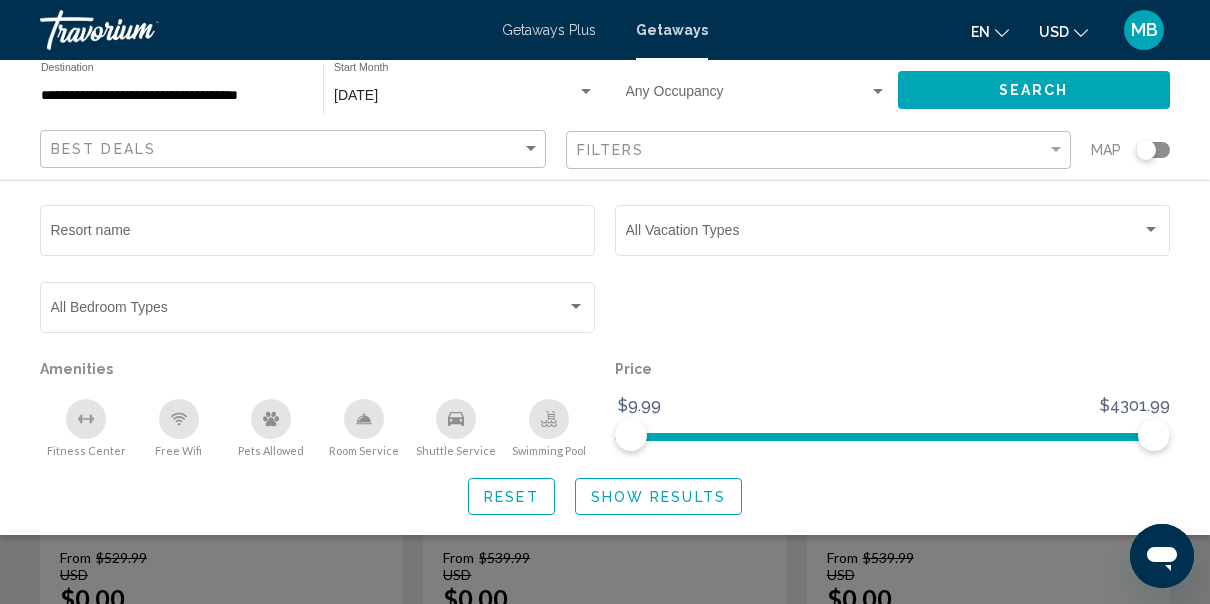 click 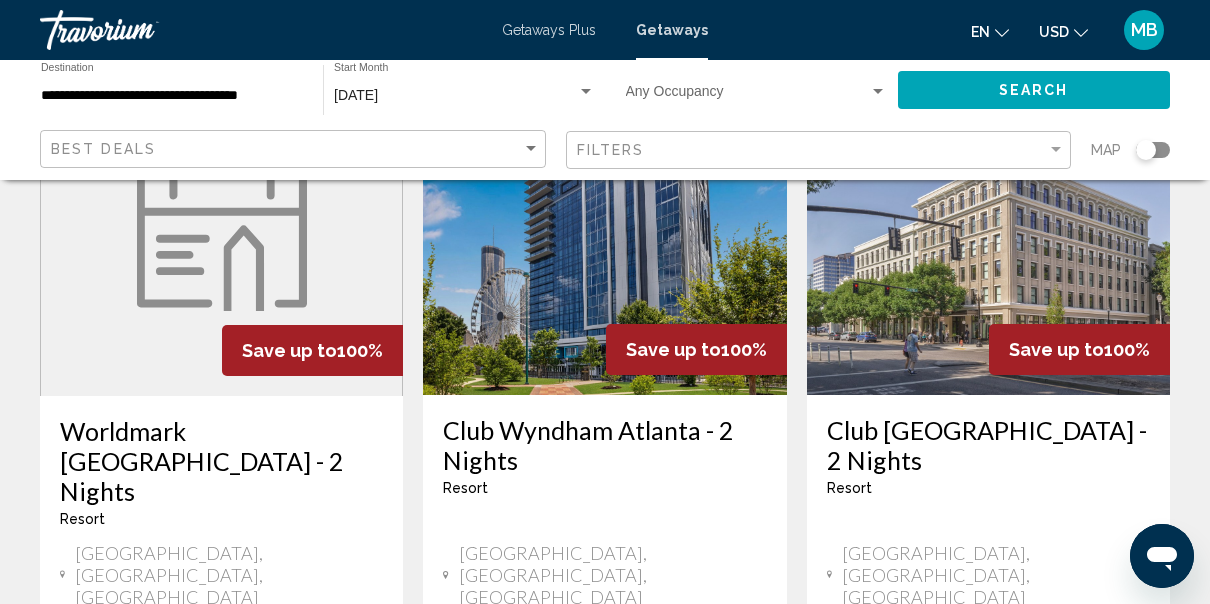 scroll, scrollTop: 1004, scrollLeft: 0, axis: vertical 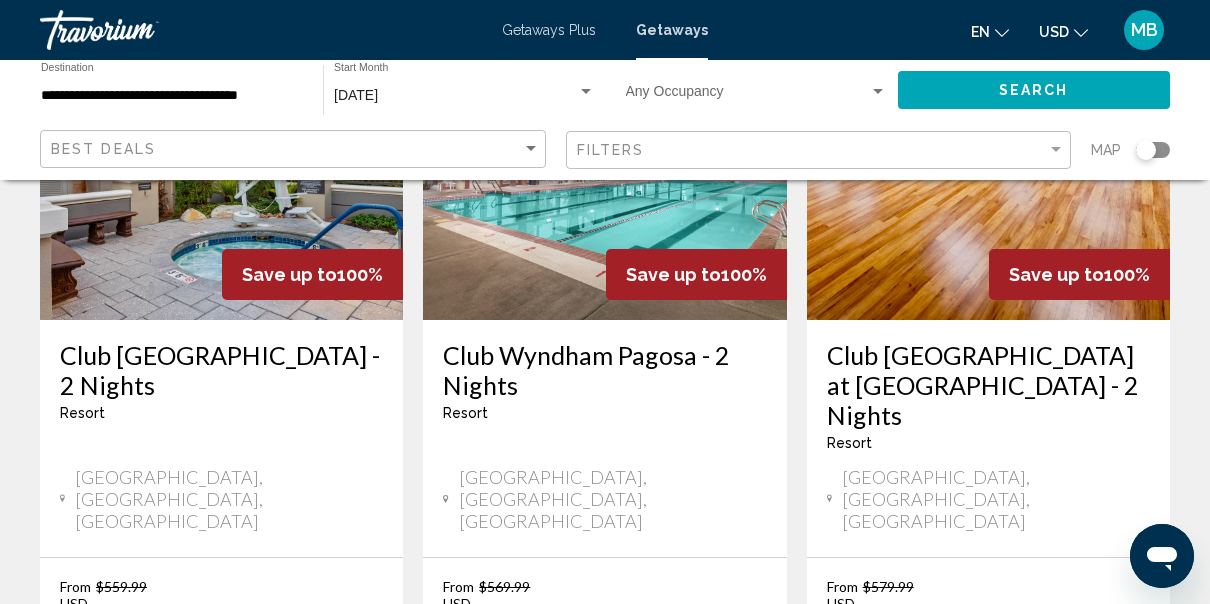 click on "2" at bounding box center [465, 832] 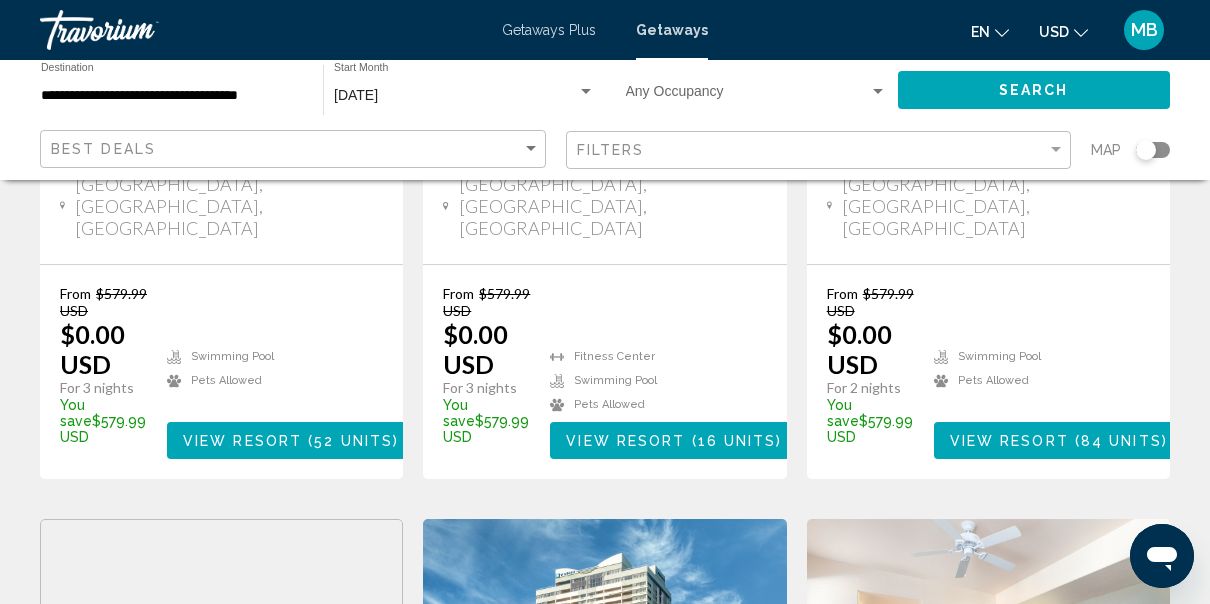 scroll, scrollTop: 0, scrollLeft: 0, axis: both 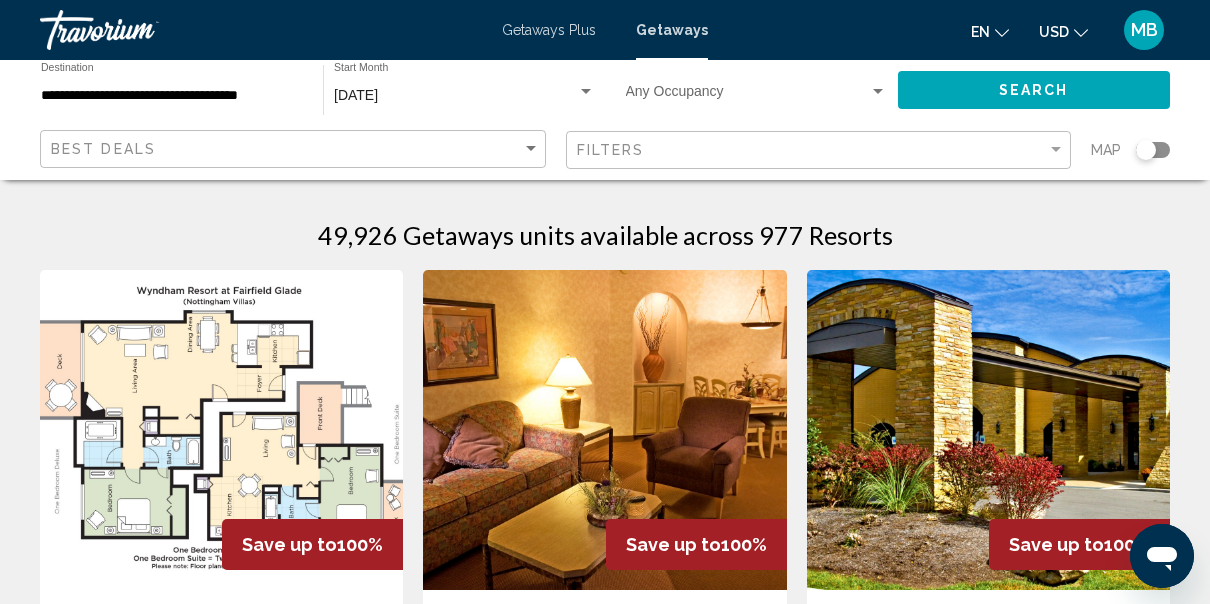 click on "Best Deals Filters Map" 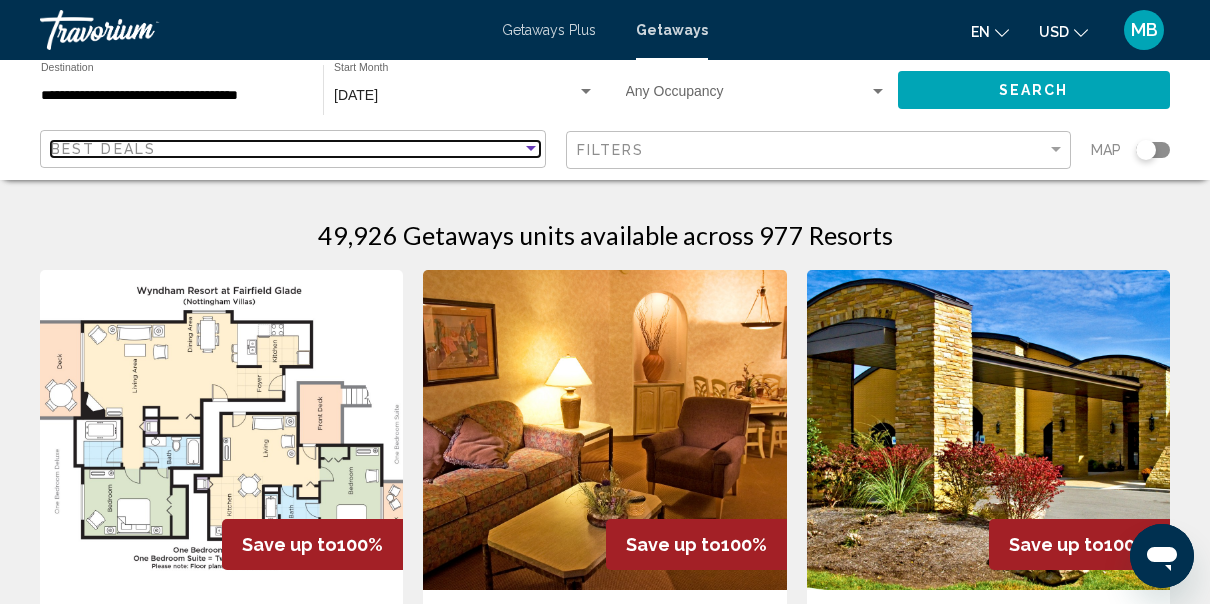 click at bounding box center [531, 148] 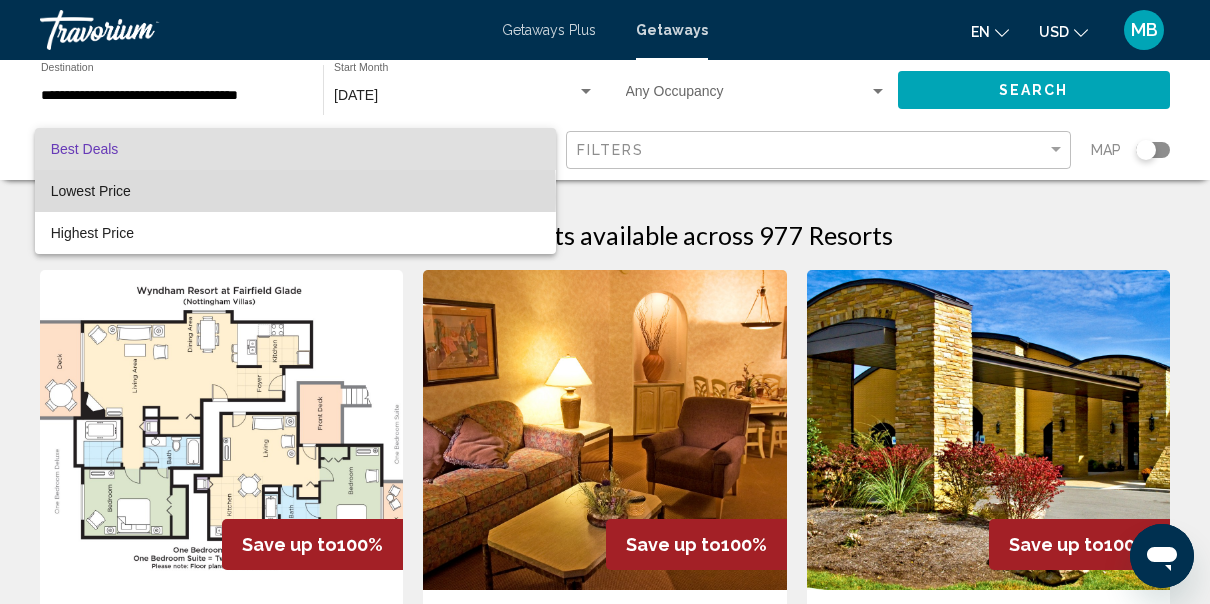 click on "Lowest Price" at bounding box center [91, 191] 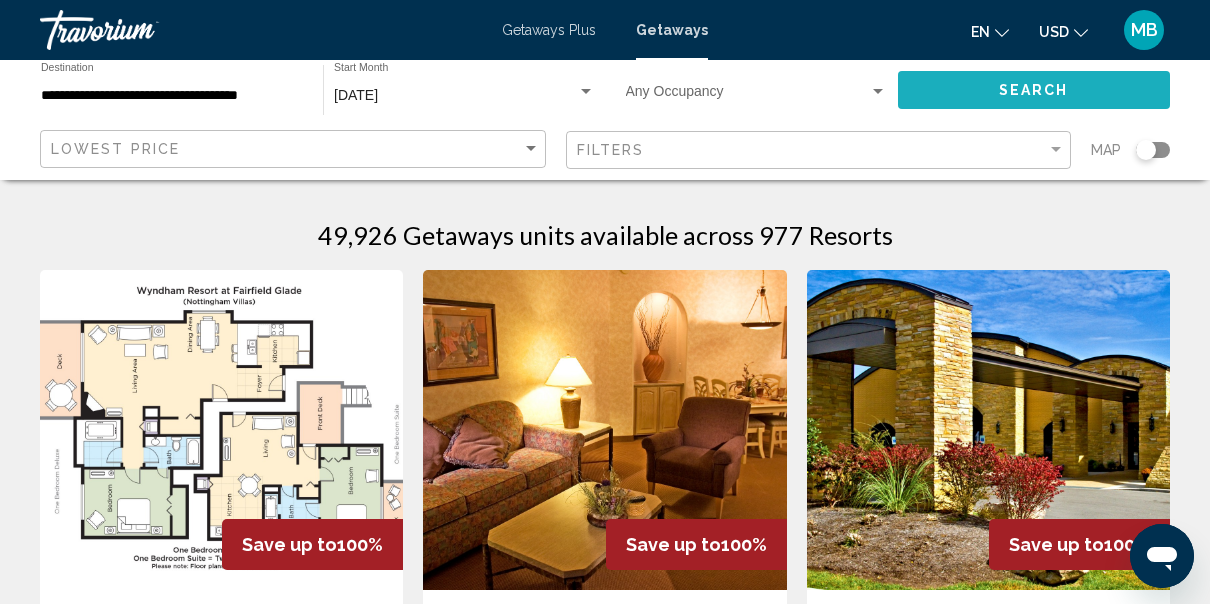 click on "Search" 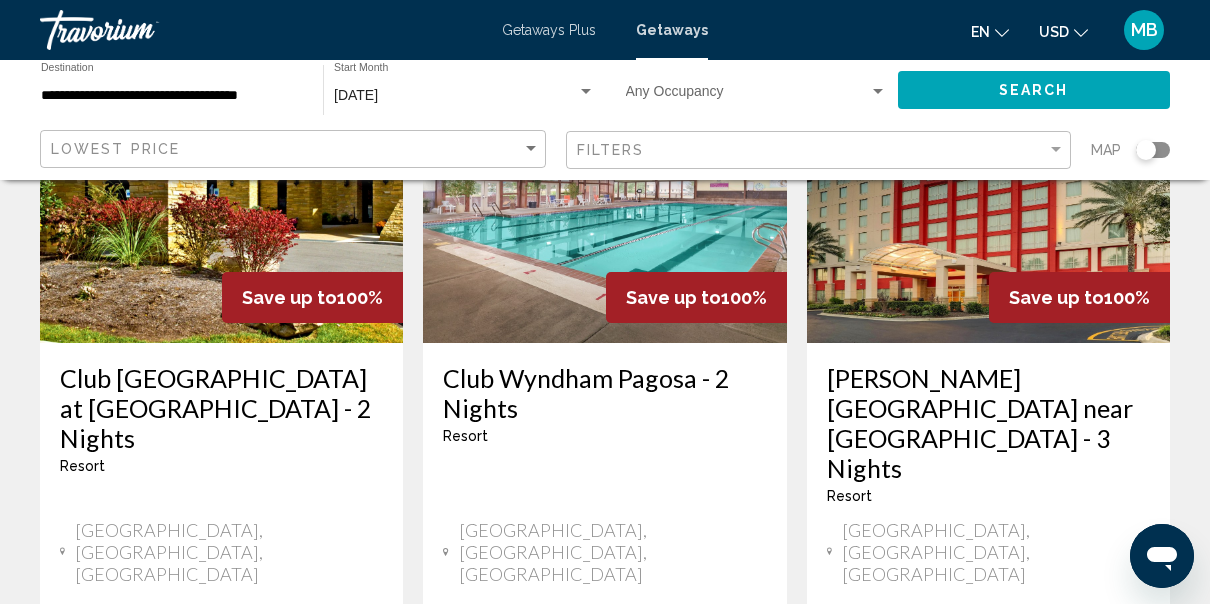 scroll, scrollTop: 2937, scrollLeft: 0, axis: vertical 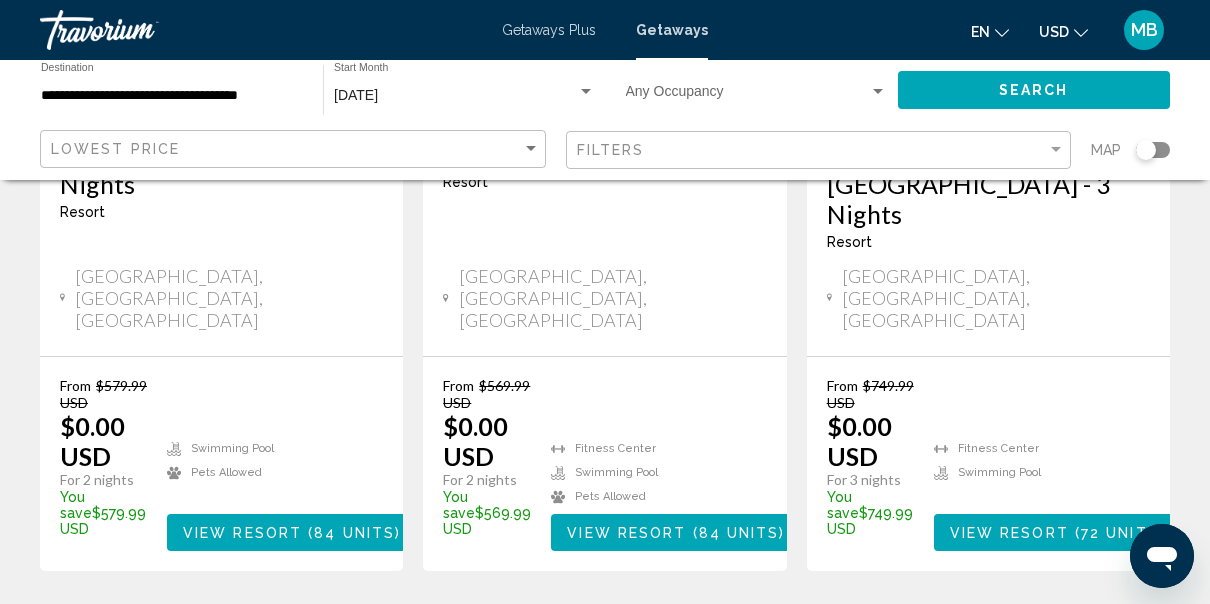 click on "5" at bounding box center (675, 631) 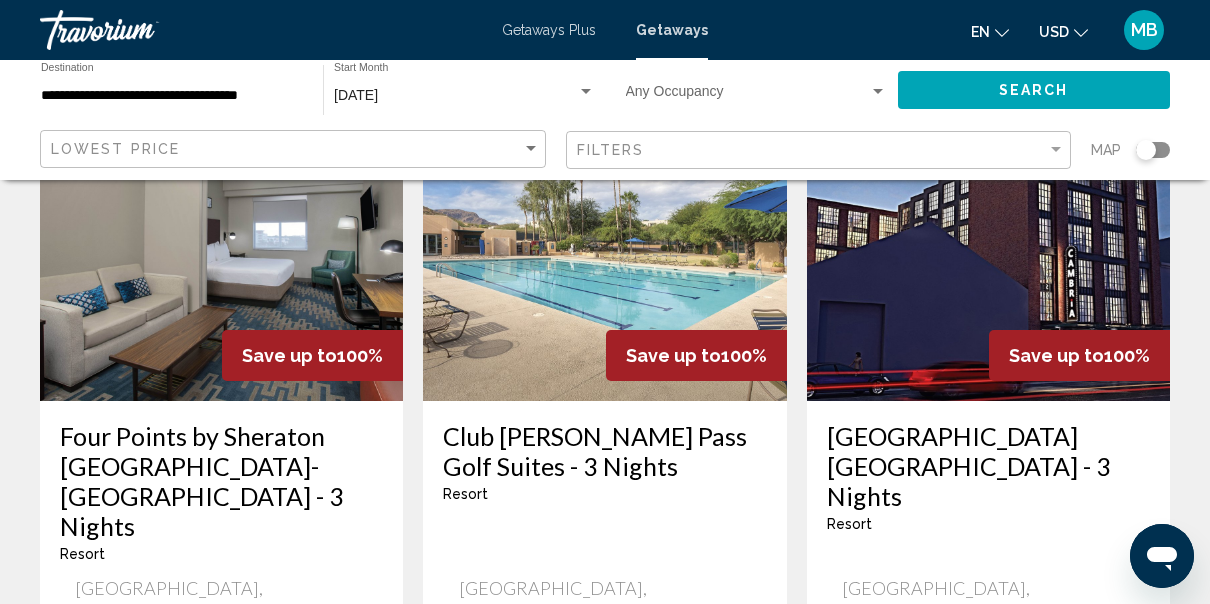 scroll, scrollTop: 1802, scrollLeft: 0, axis: vertical 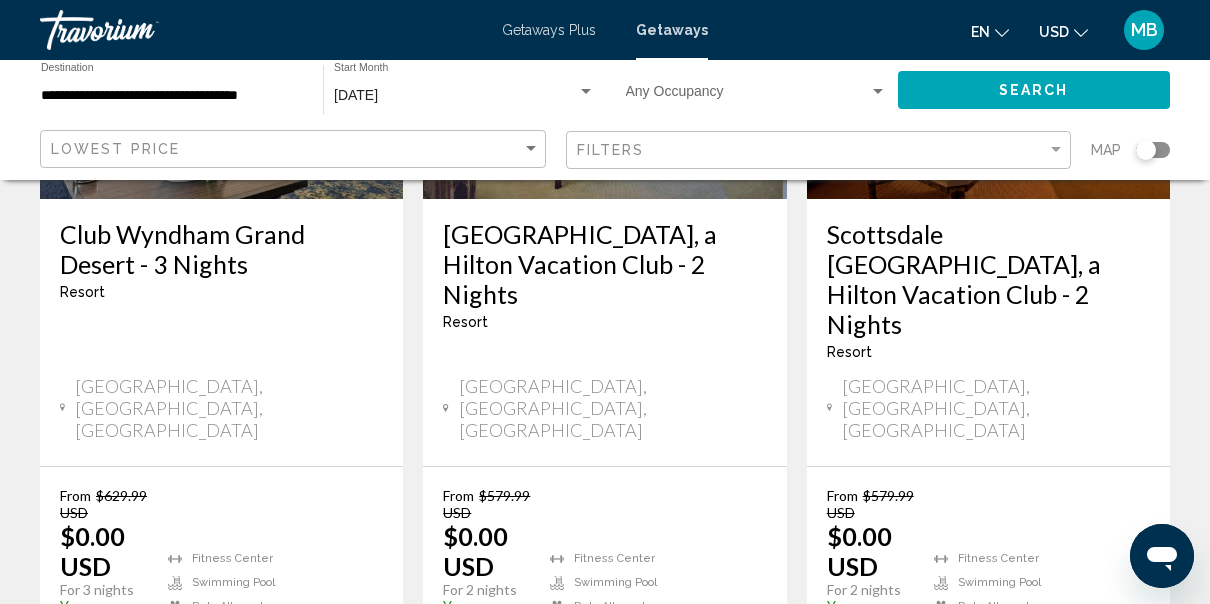 click on "6" at bounding box center (675, 741) 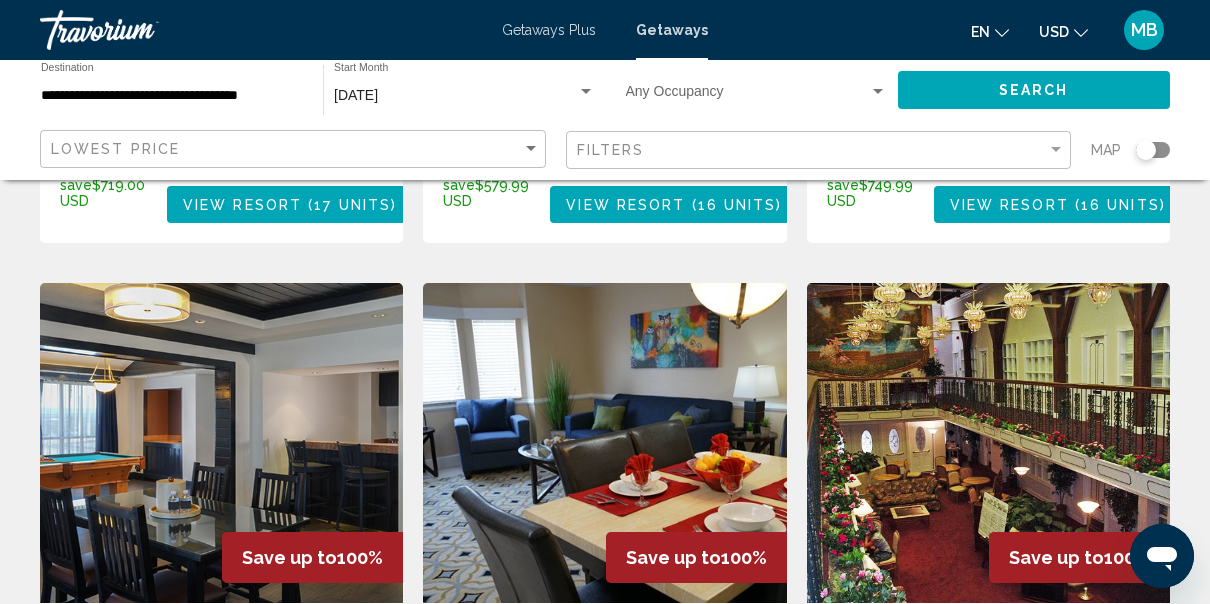 scroll, scrollTop: 2543, scrollLeft: 0, axis: vertical 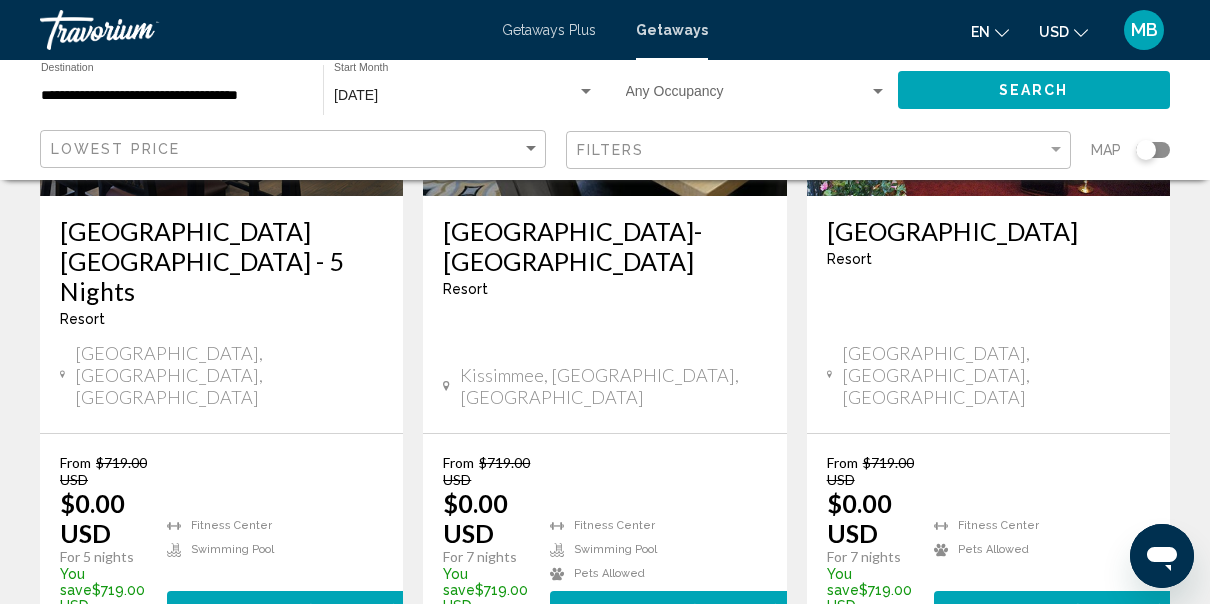 click on "7" at bounding box center [675, 708] 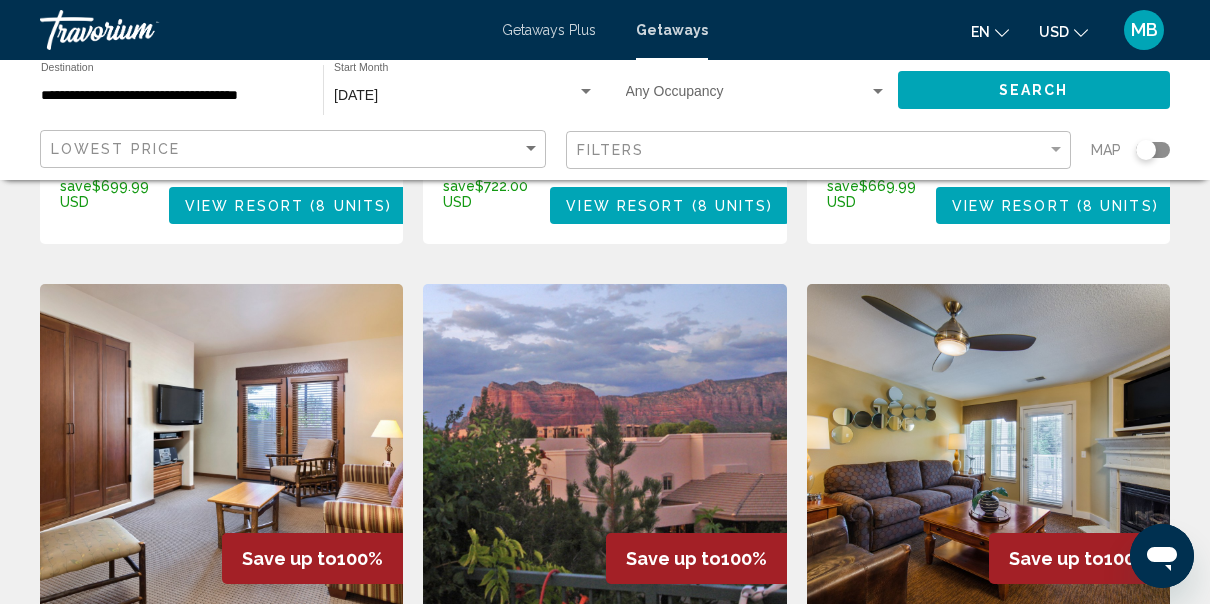 scroll, scrollTop: 2488, scrollLeft: 0, axis: vertical 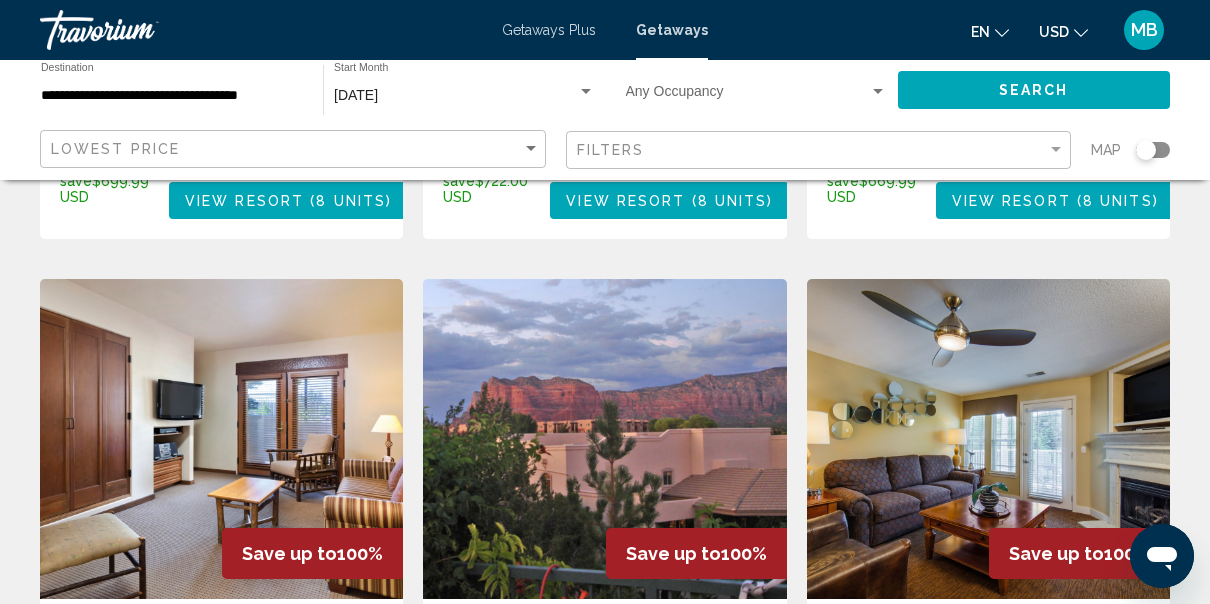 click on "MB" at bounding box center (1144, 30) 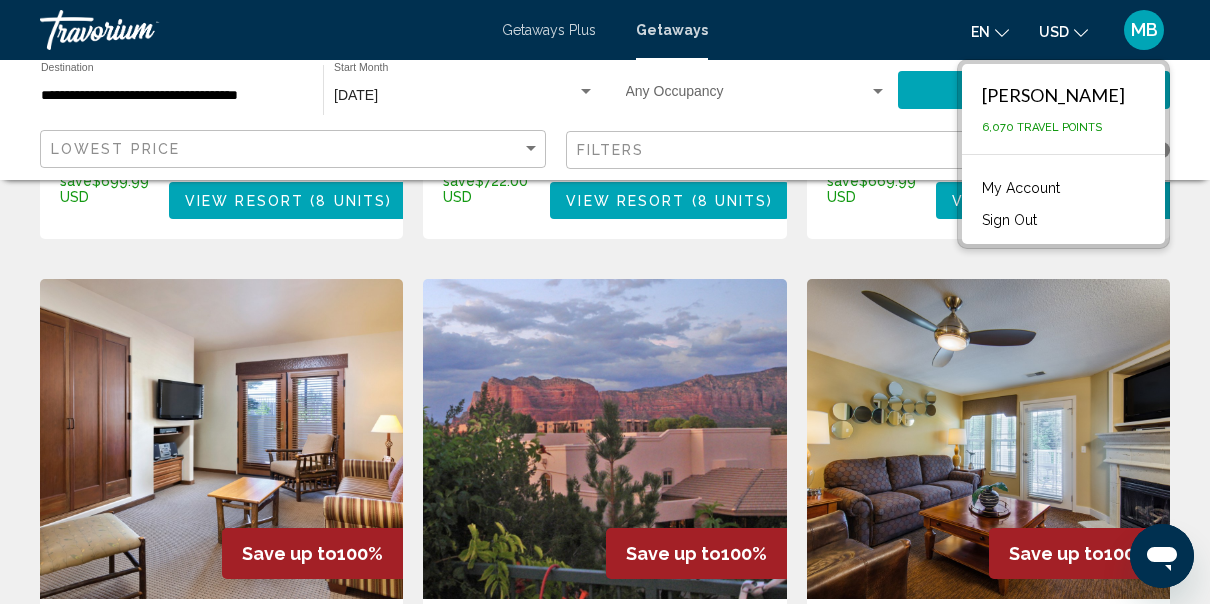 click on "Sign Out" at bounding box center (1009, 220) 